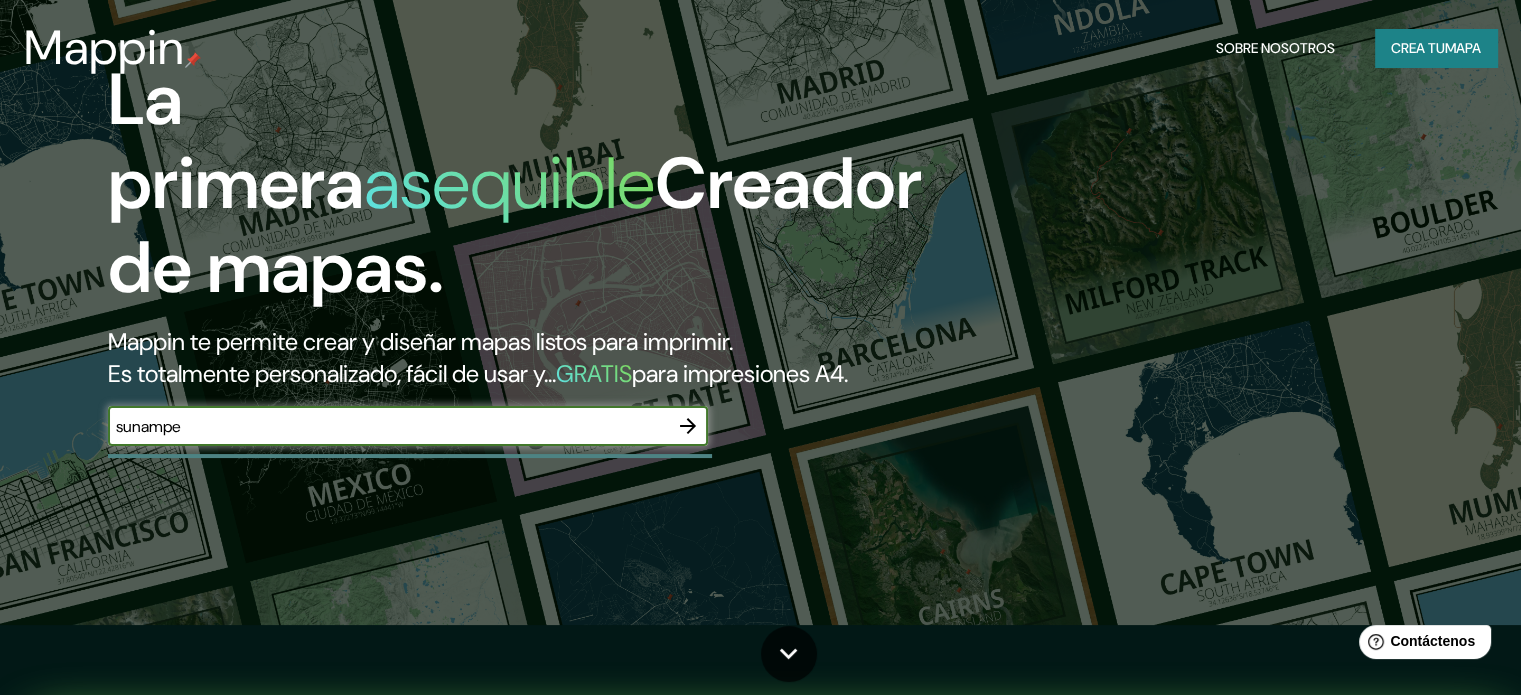 scroll, scrollTop: 300, scrollLeft: 0, axis: vertical 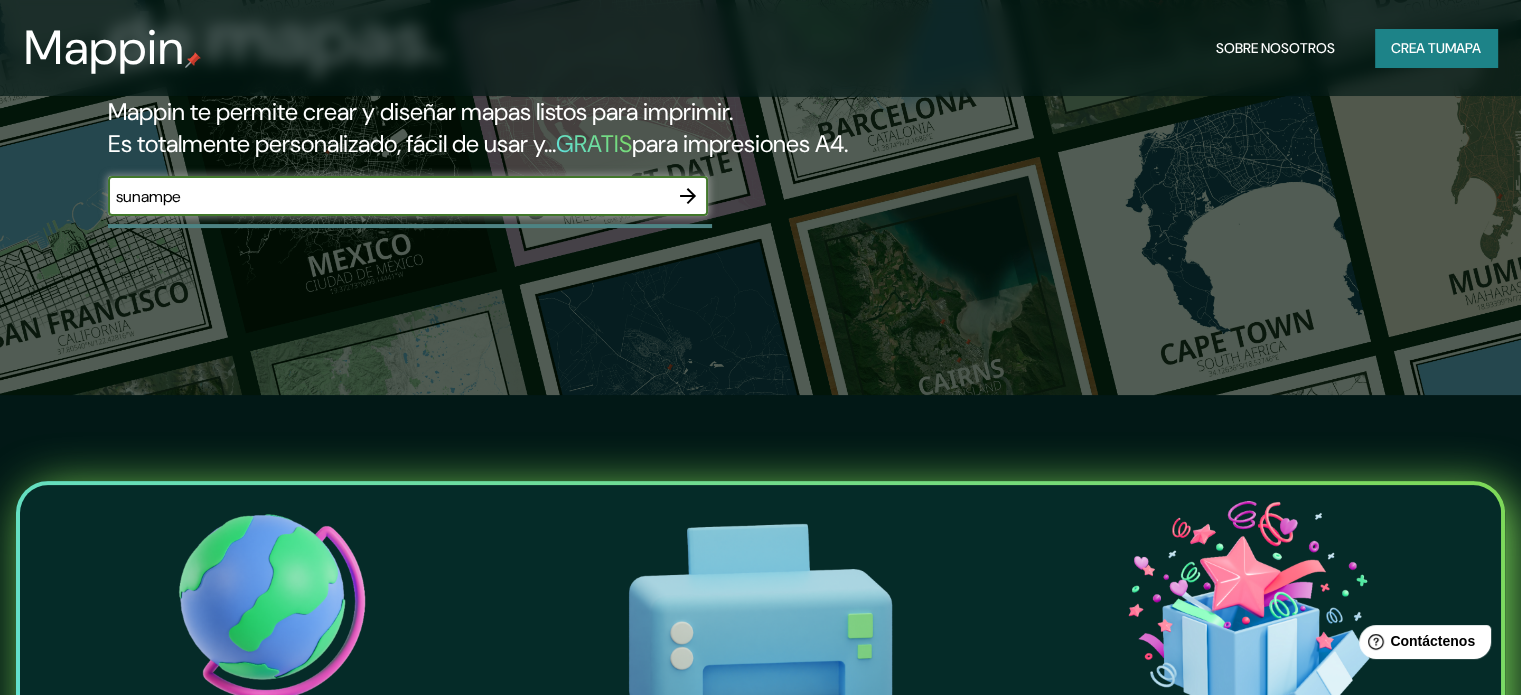 type on "sunampe" 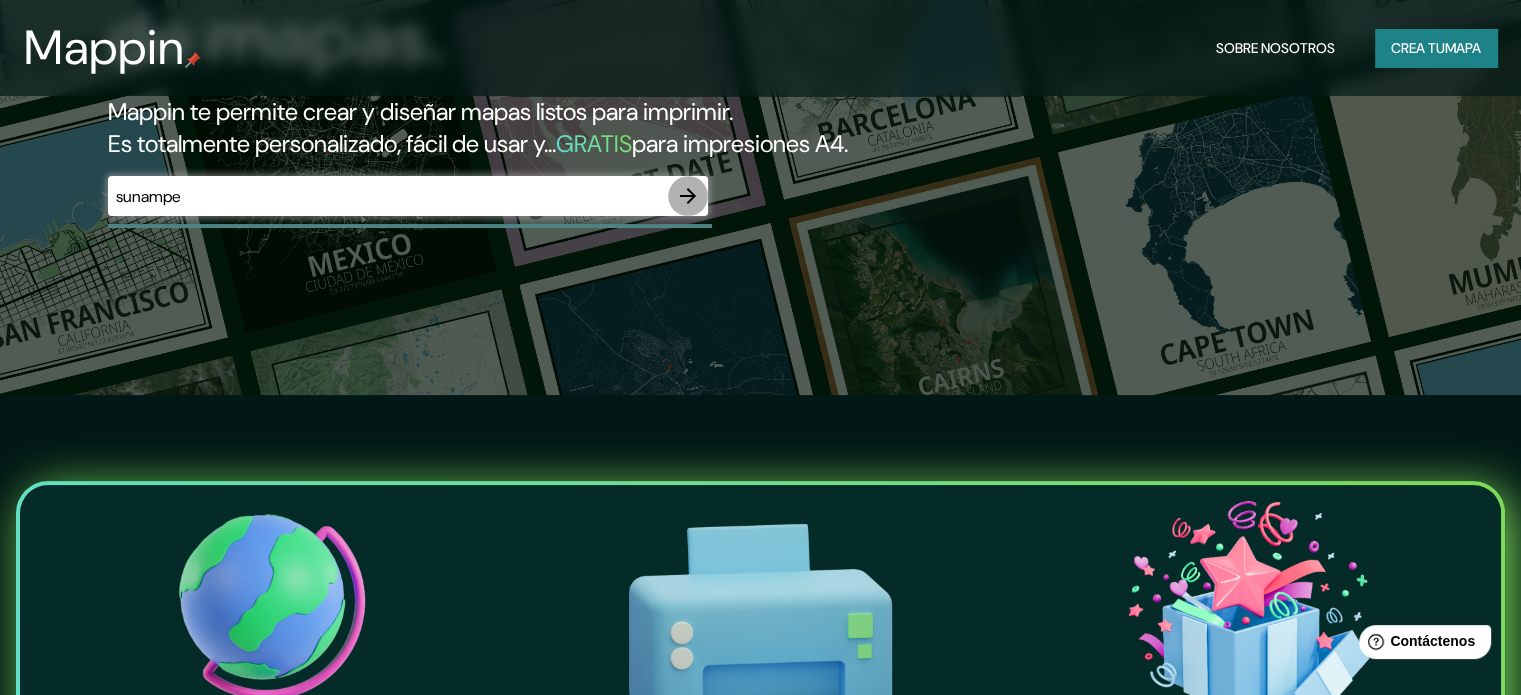 click 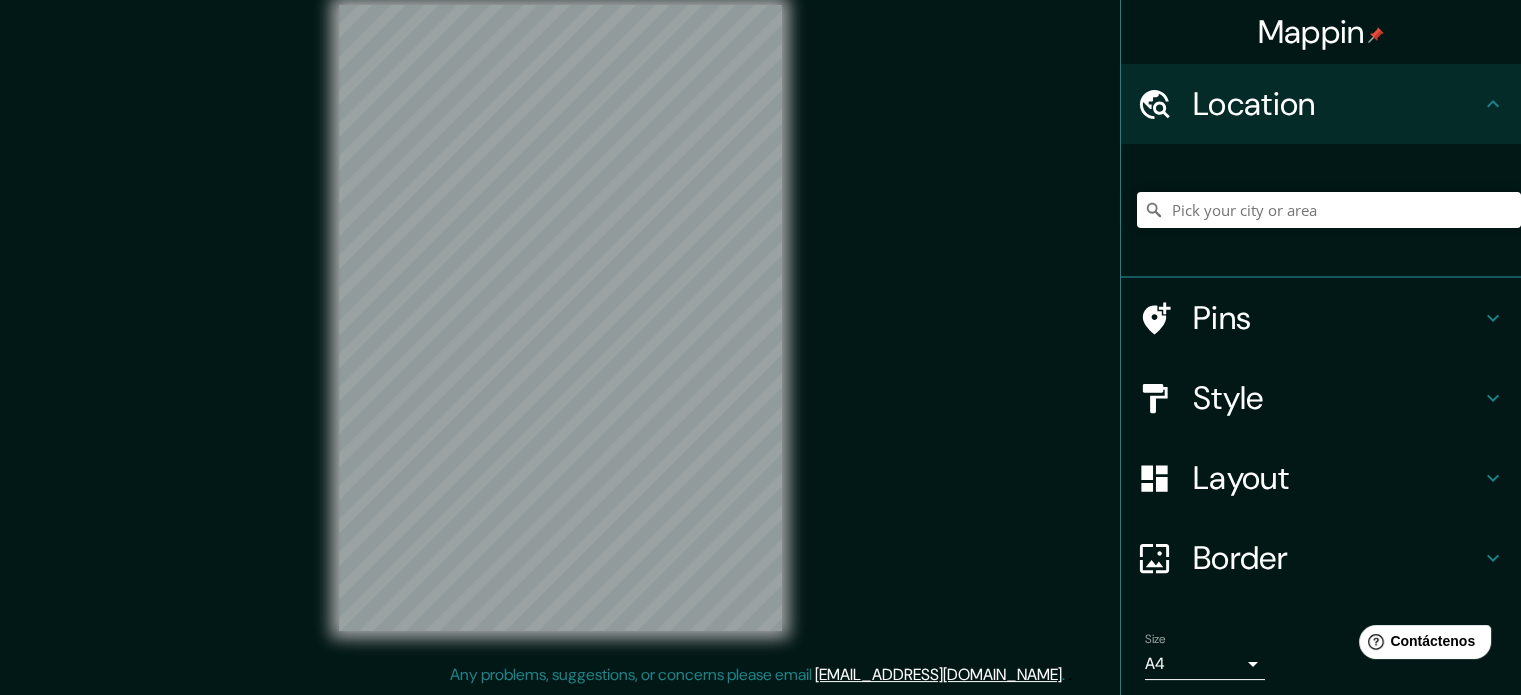 scroll, scrollTop: 0, scrollLeft: 0, axis: both 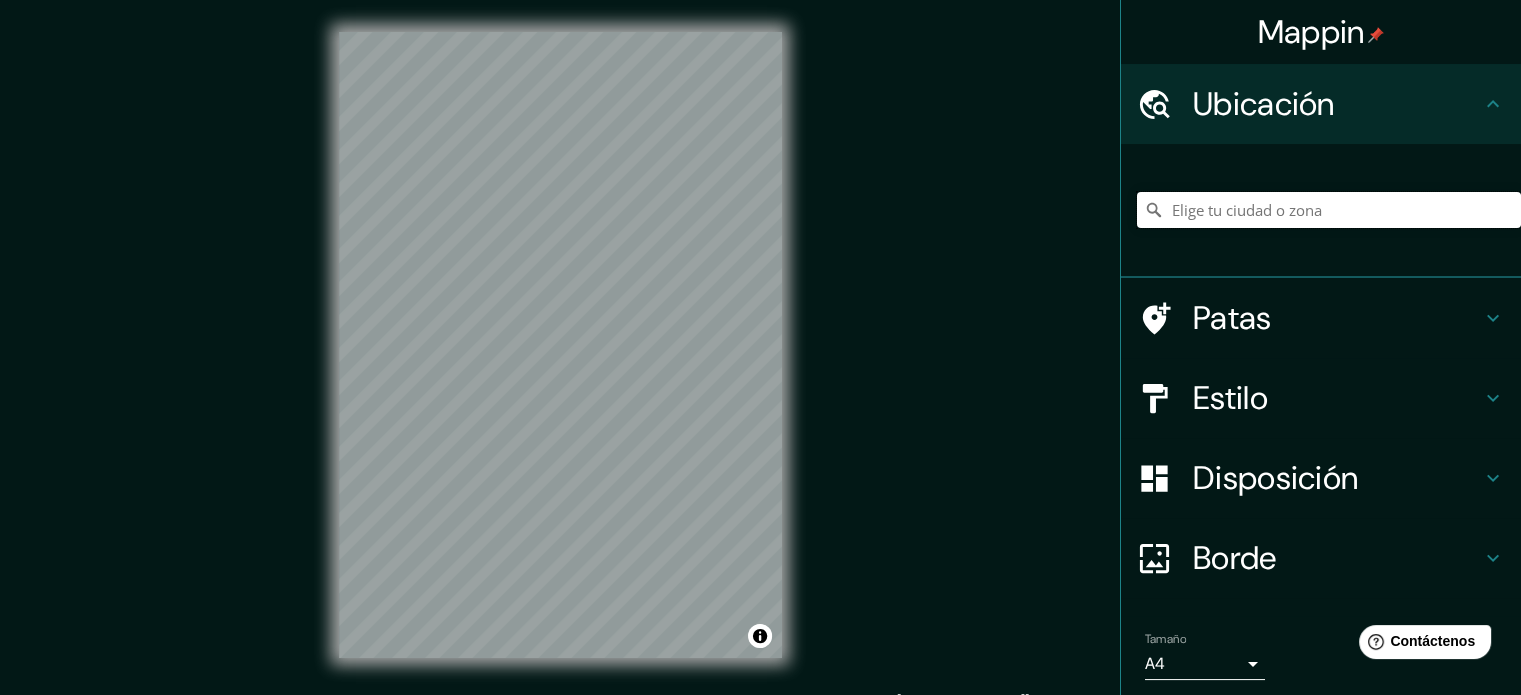 click at bounding box center [1329, 210] 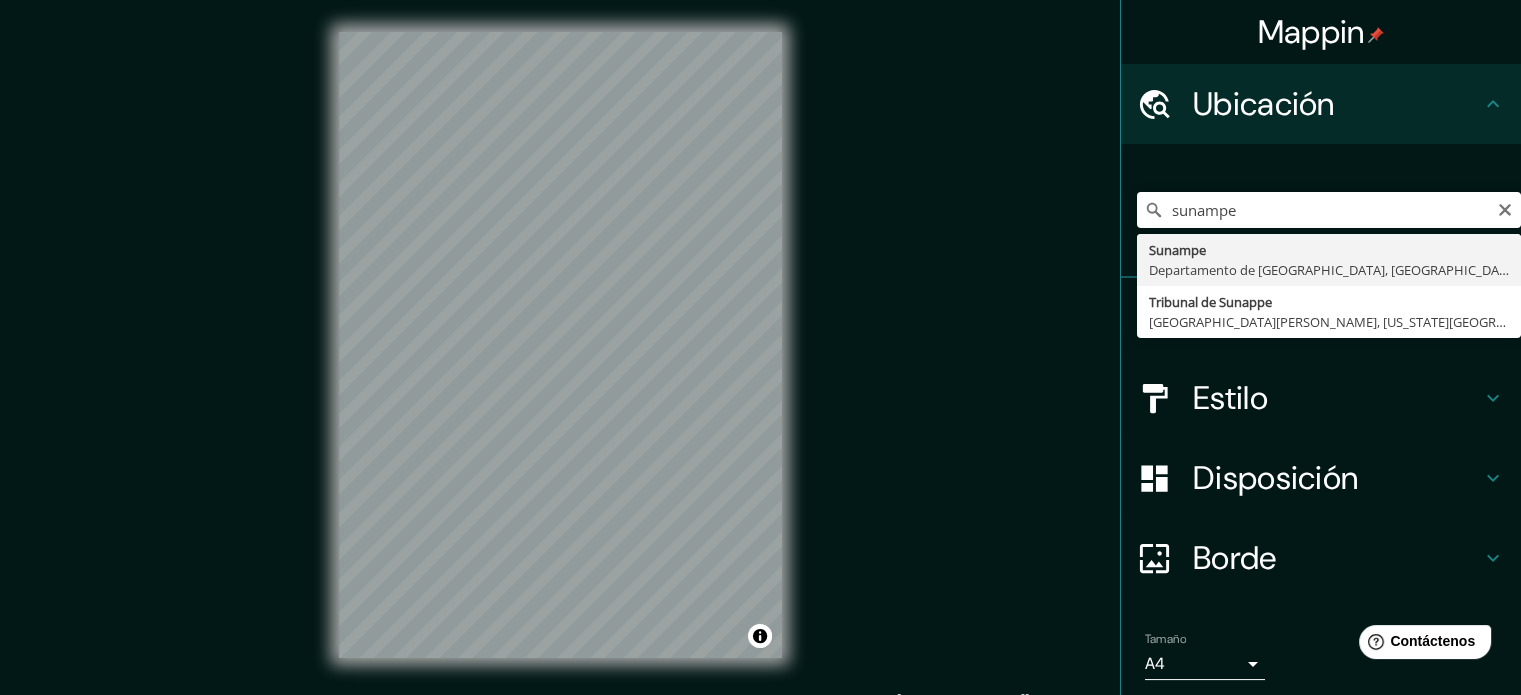 type on "Sunampe, [GEOGRAPHIC_DATA], [GEOGRAPHIC_DATA]" 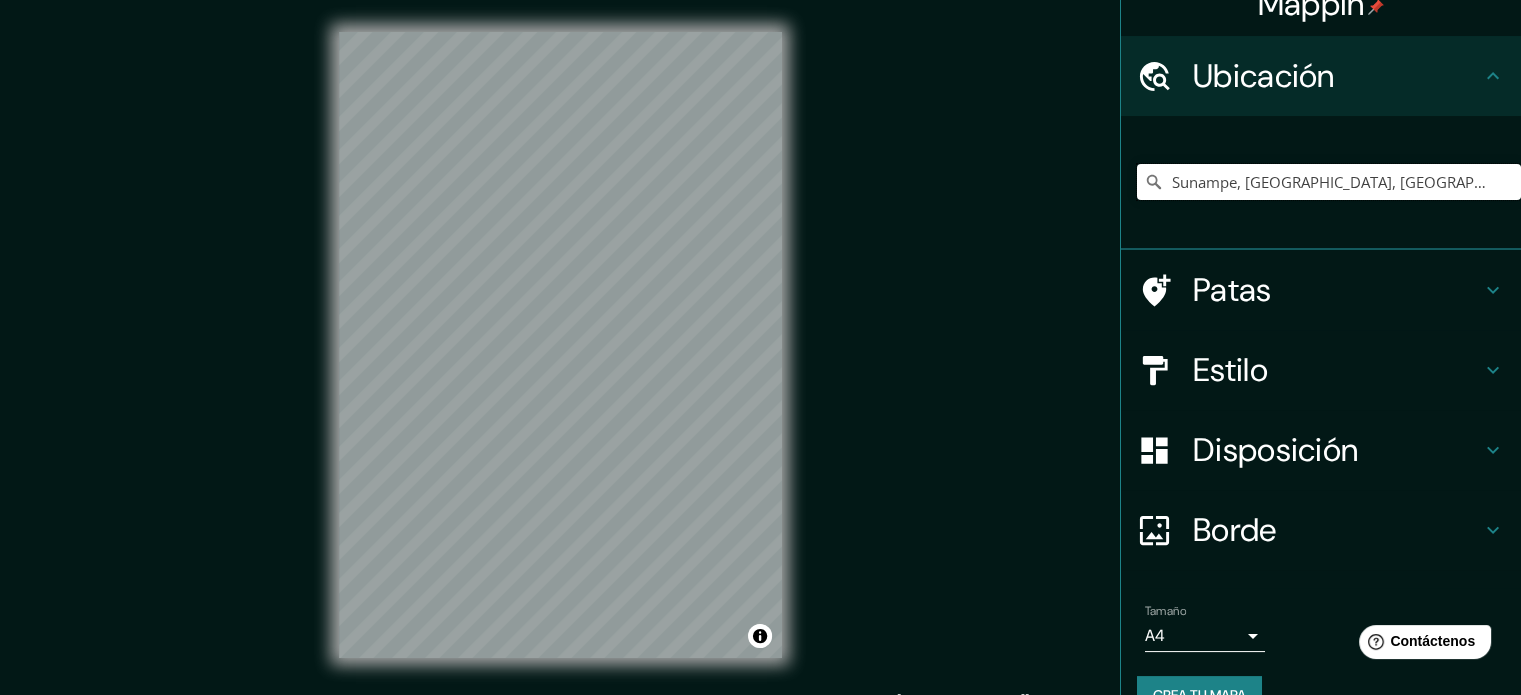 scroll, scrollTop: 69, scrollLeft: 0, axis: vertical 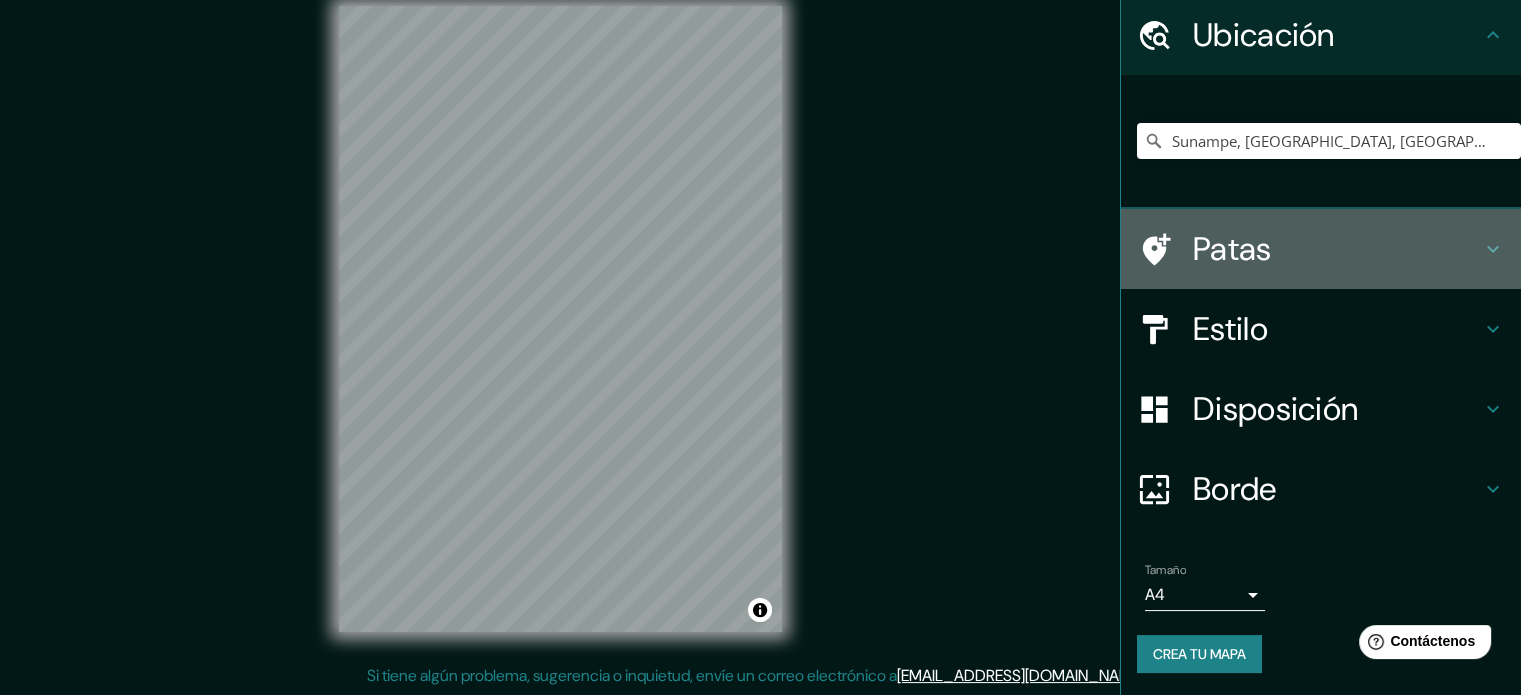 click on "Patas" at bounding box center [1337, 249] 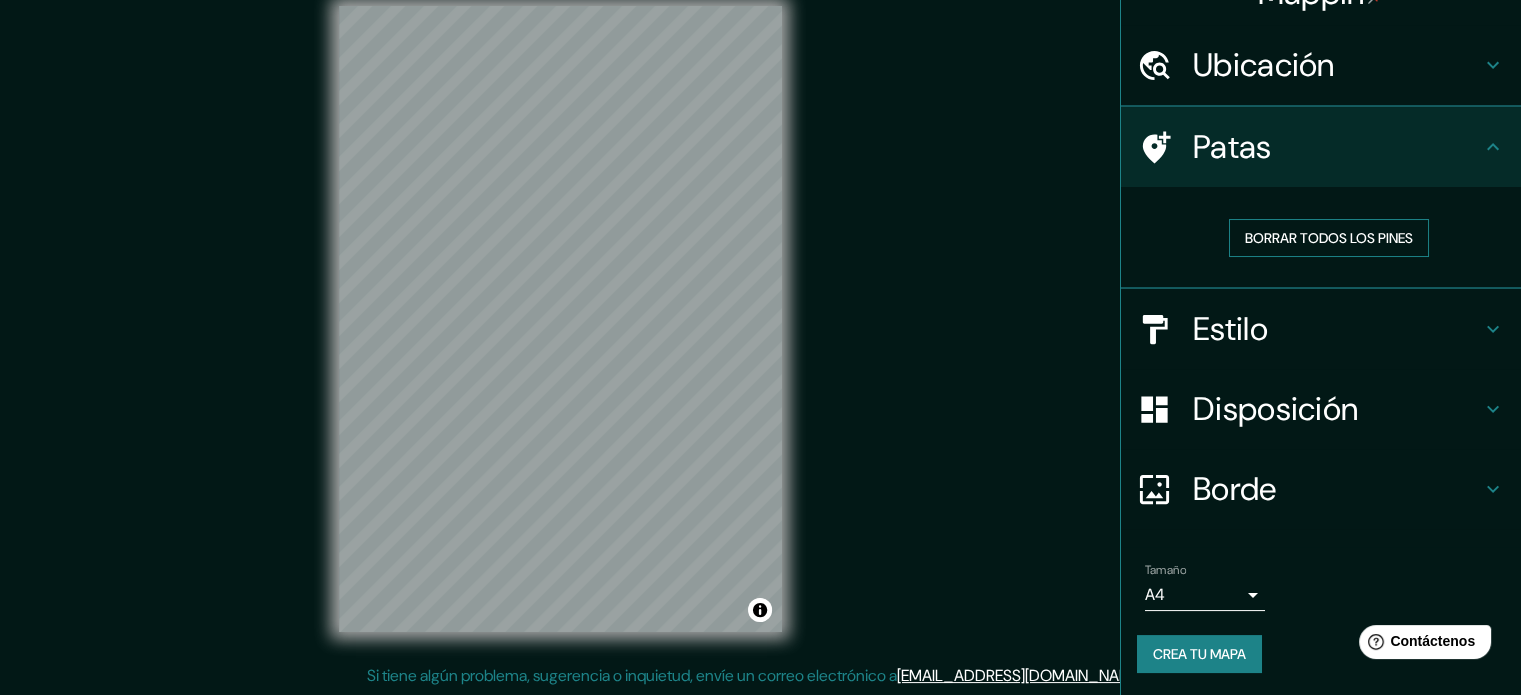 scroll, scrollTop: 40, scrollLeft: 0, axis: vertical 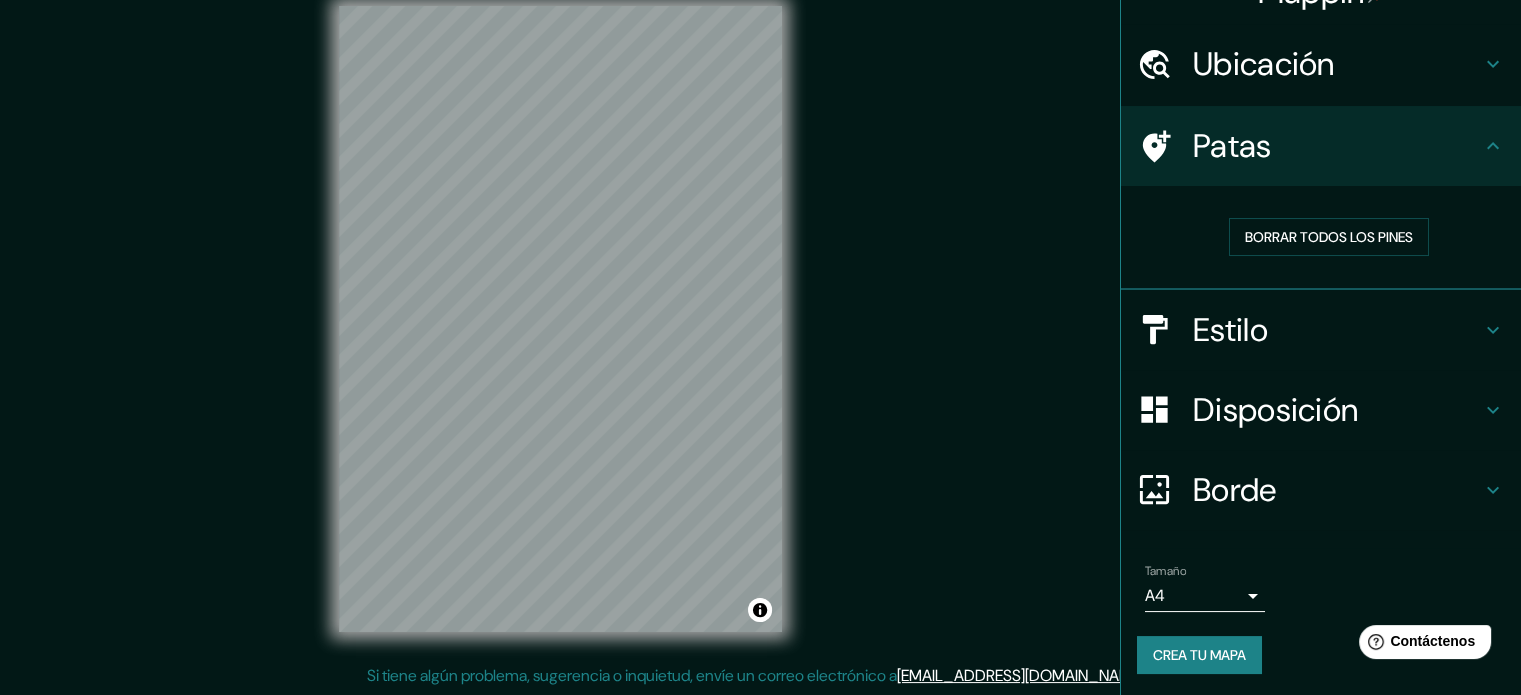 click on "Patas" at bounding box center (1337, 146) 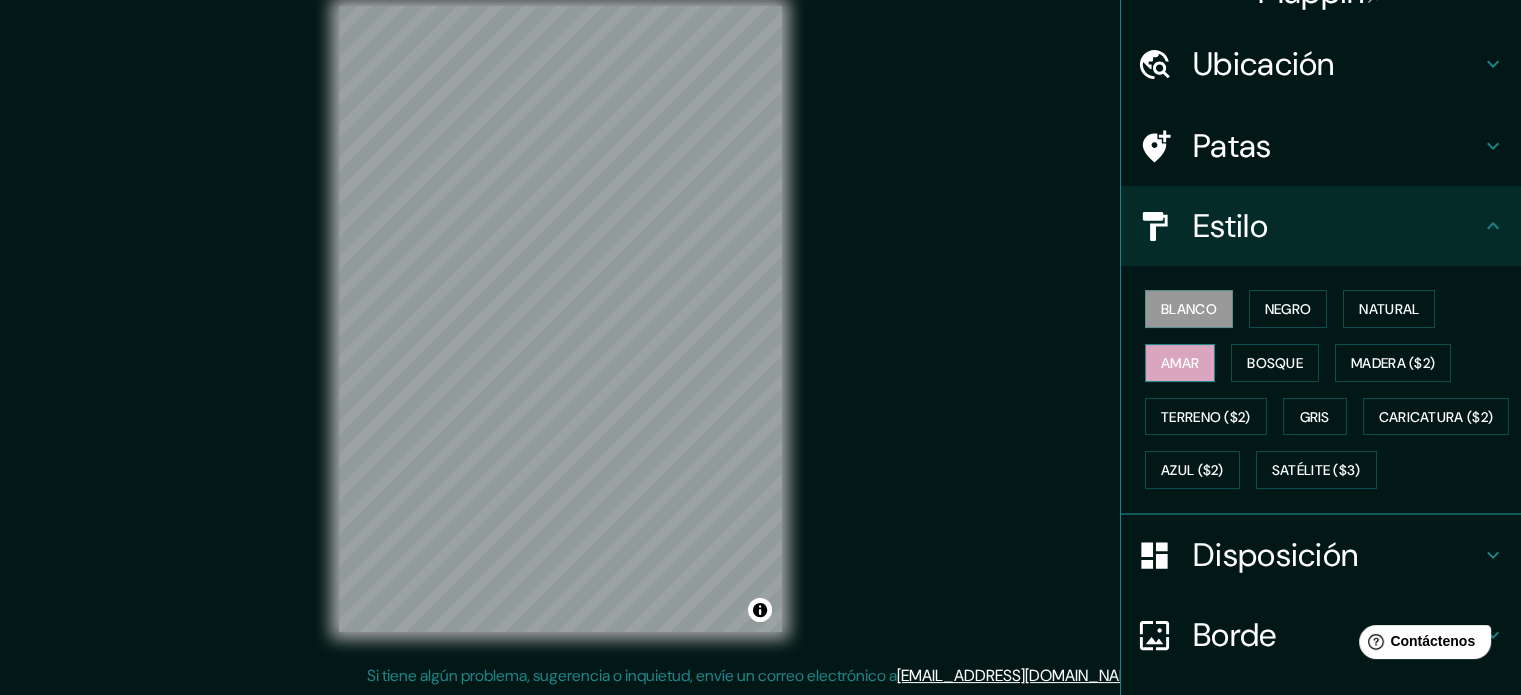click on "Amar" at bounding box center (1180, 363) 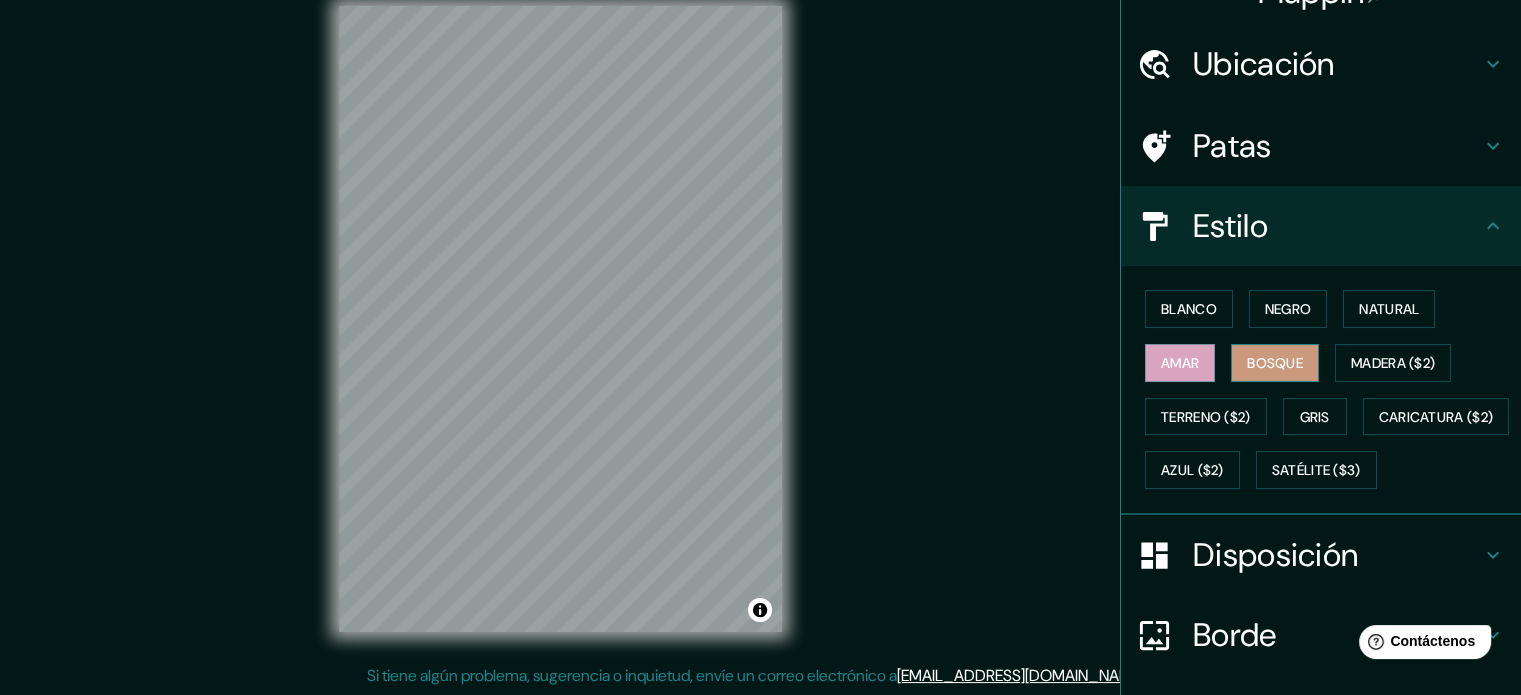 click on "Bosque" at bounding box center (1275, 363) 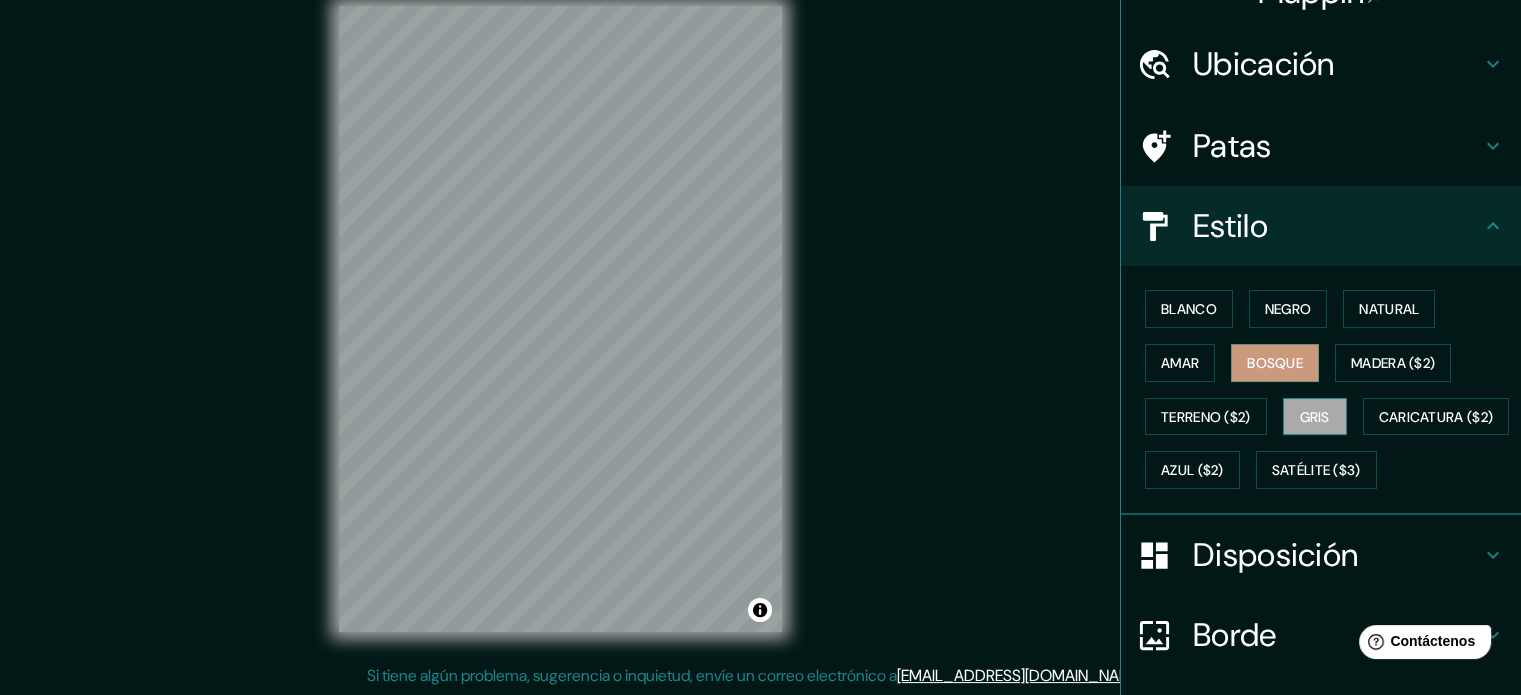 click on "Gris" at bounding box center [1315, 417] 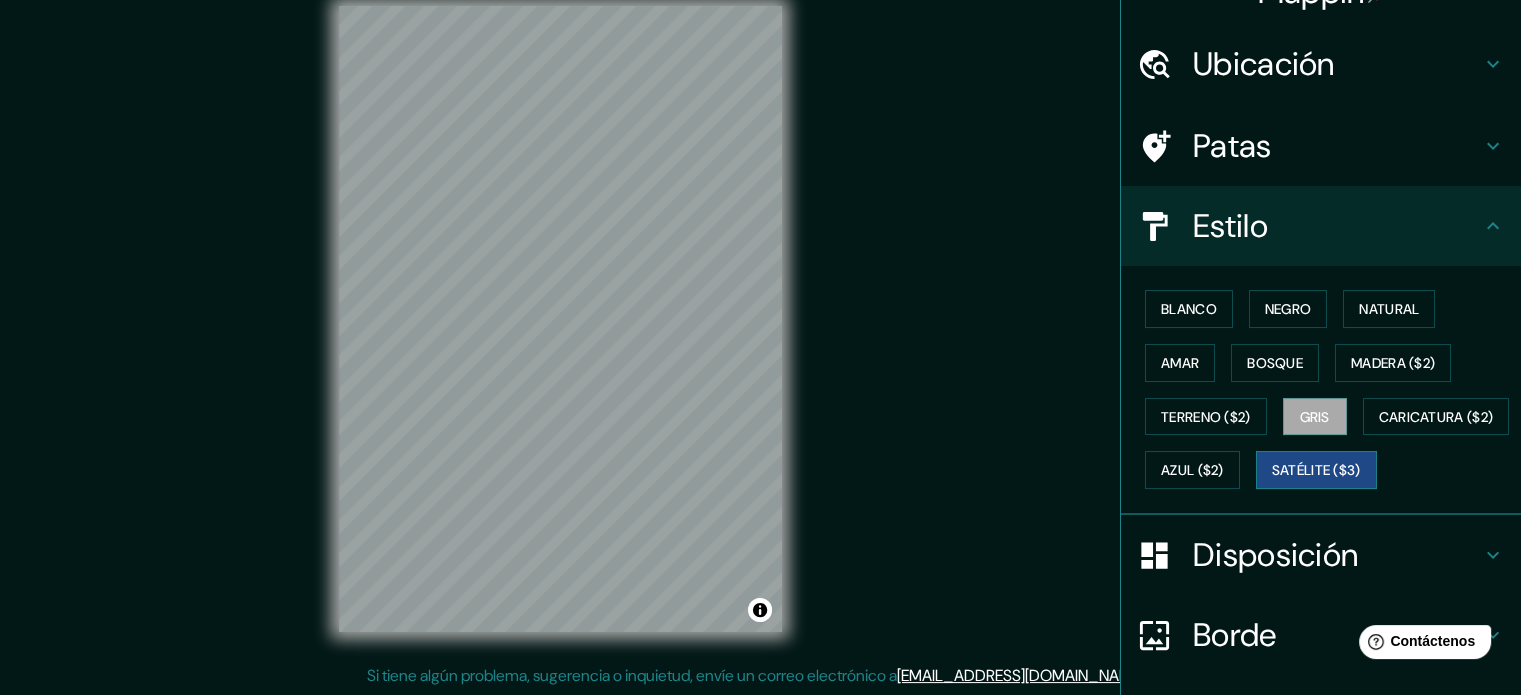 click on "Satélite ($3)" at bounding box center [1316, 471] 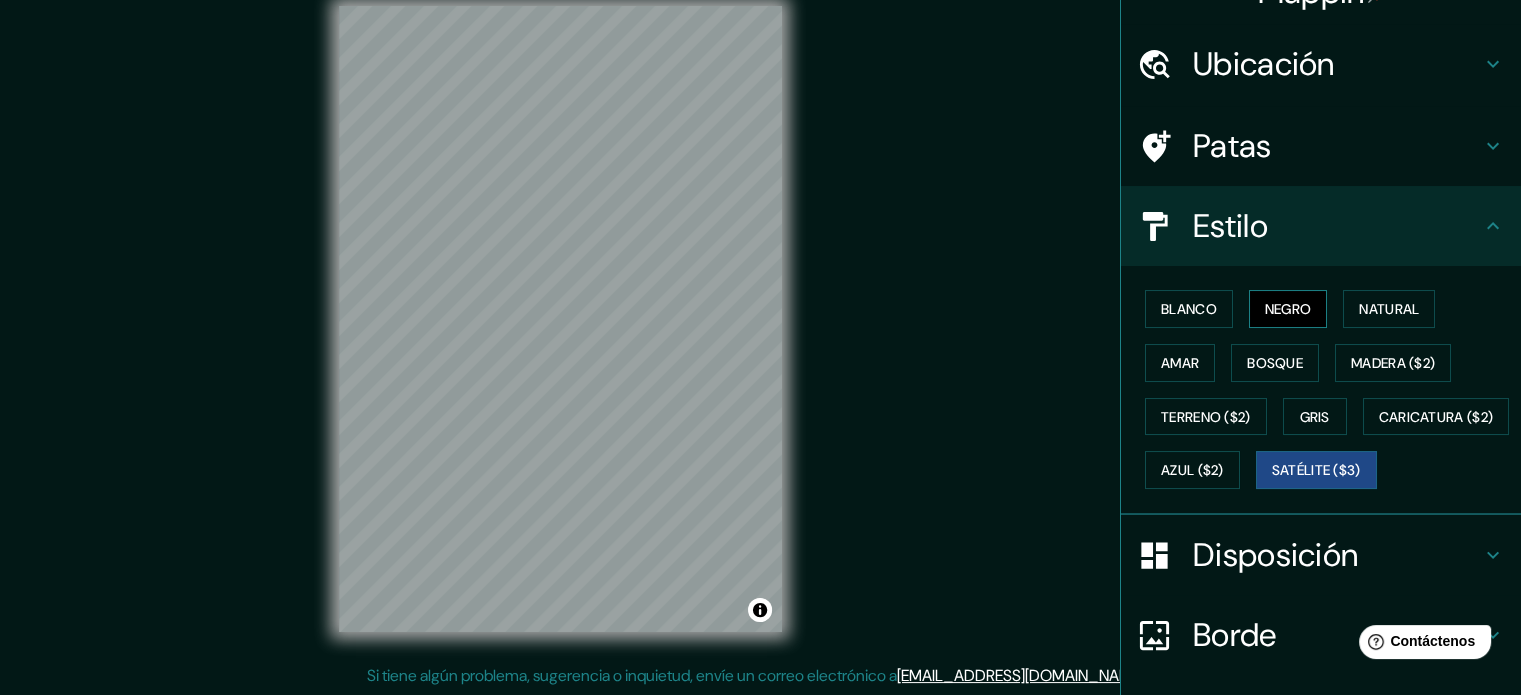 click on "Negro" at bounding box center [1288, 309] 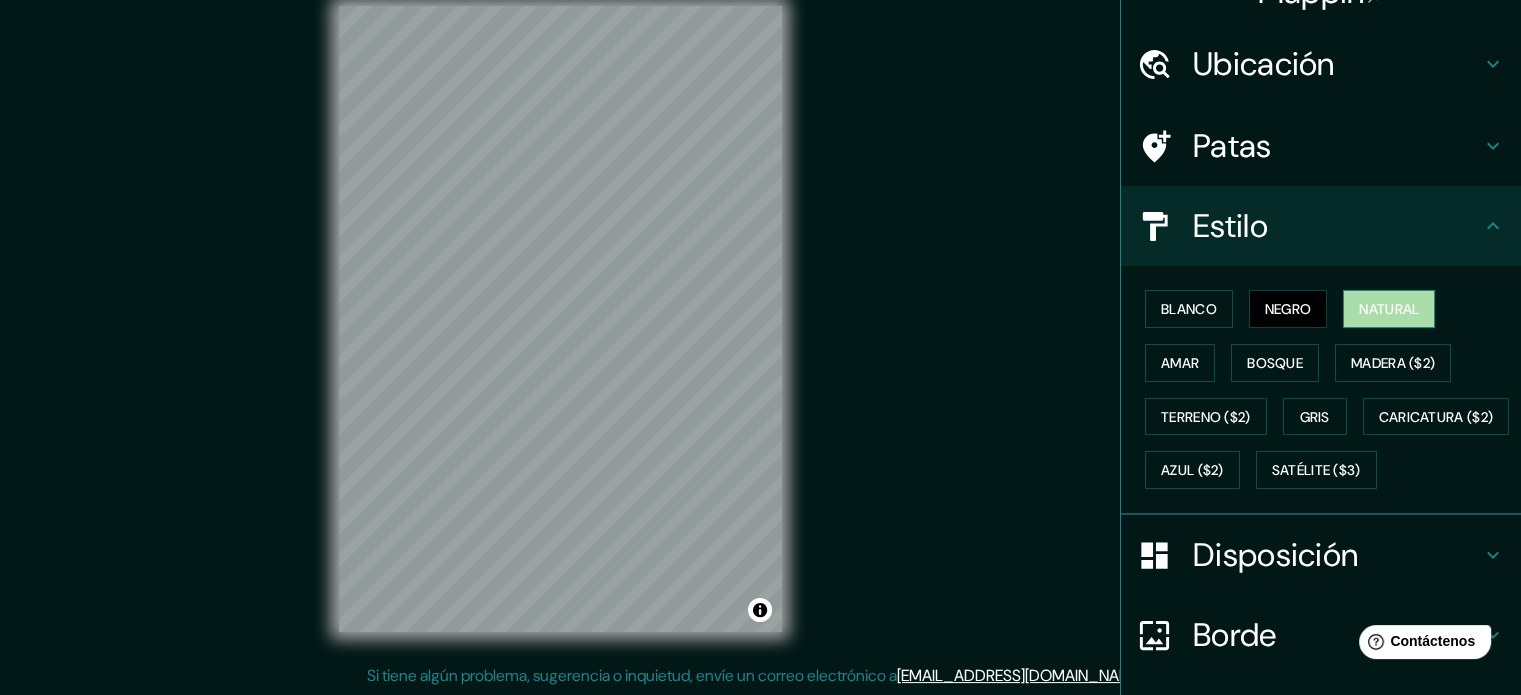 click on "Natural" at bounding box center [1389, 309] 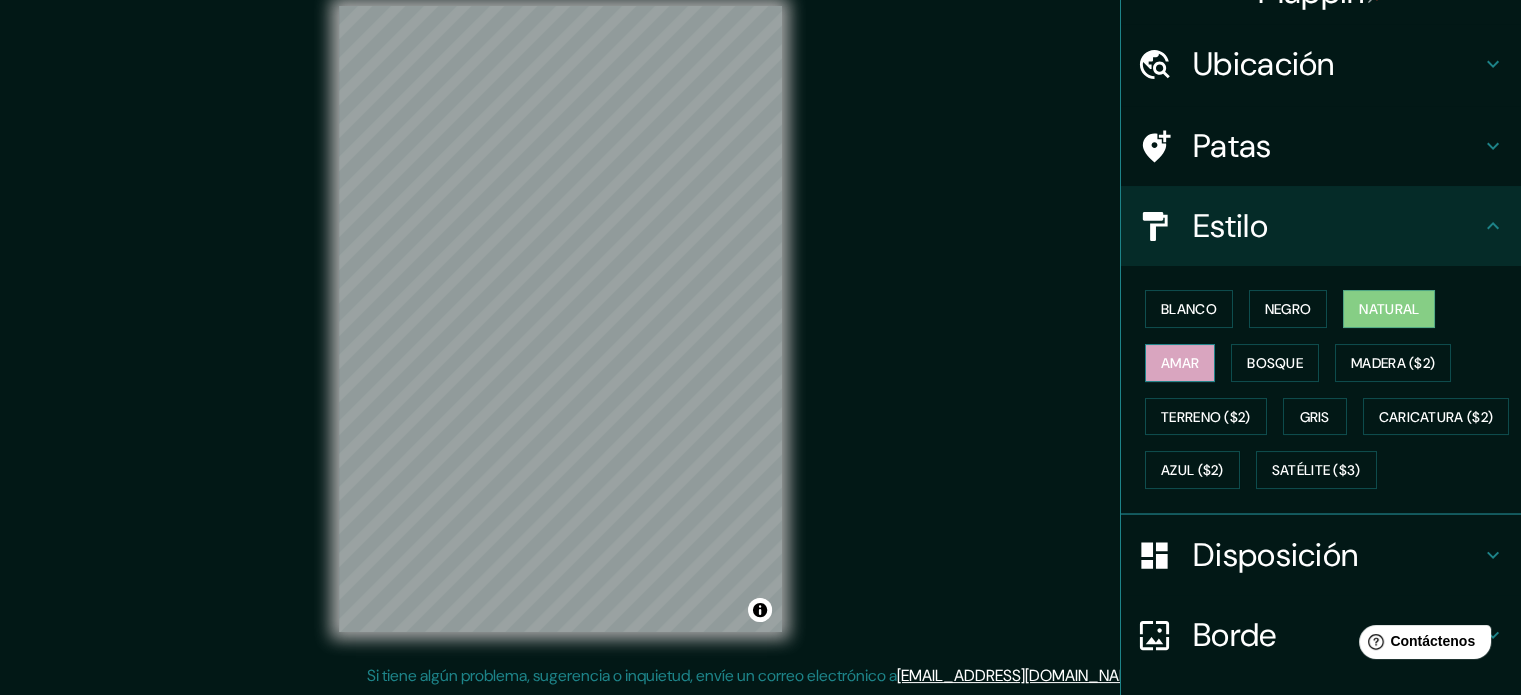click on "Amar" at bounding box center (1180, 363) 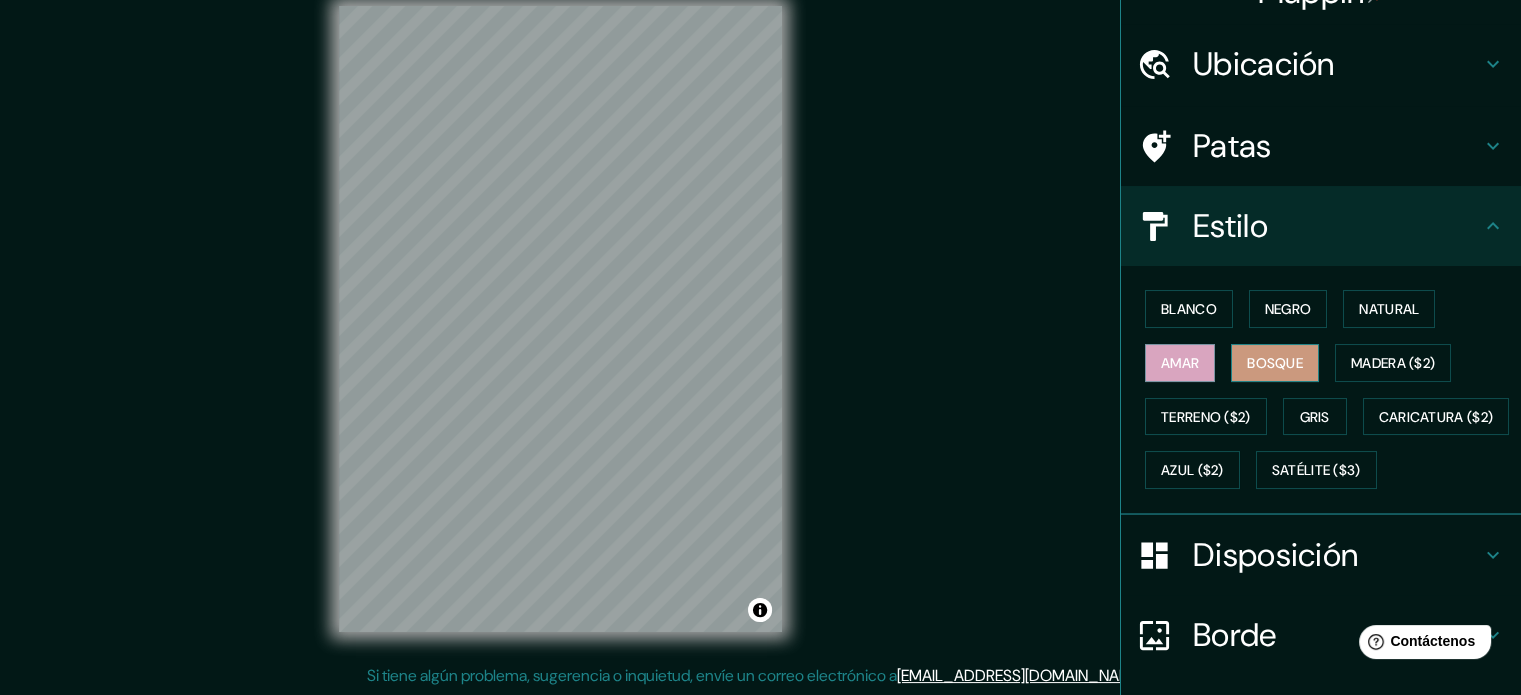 click on "Bosque" at bounding box center (1275, 363) 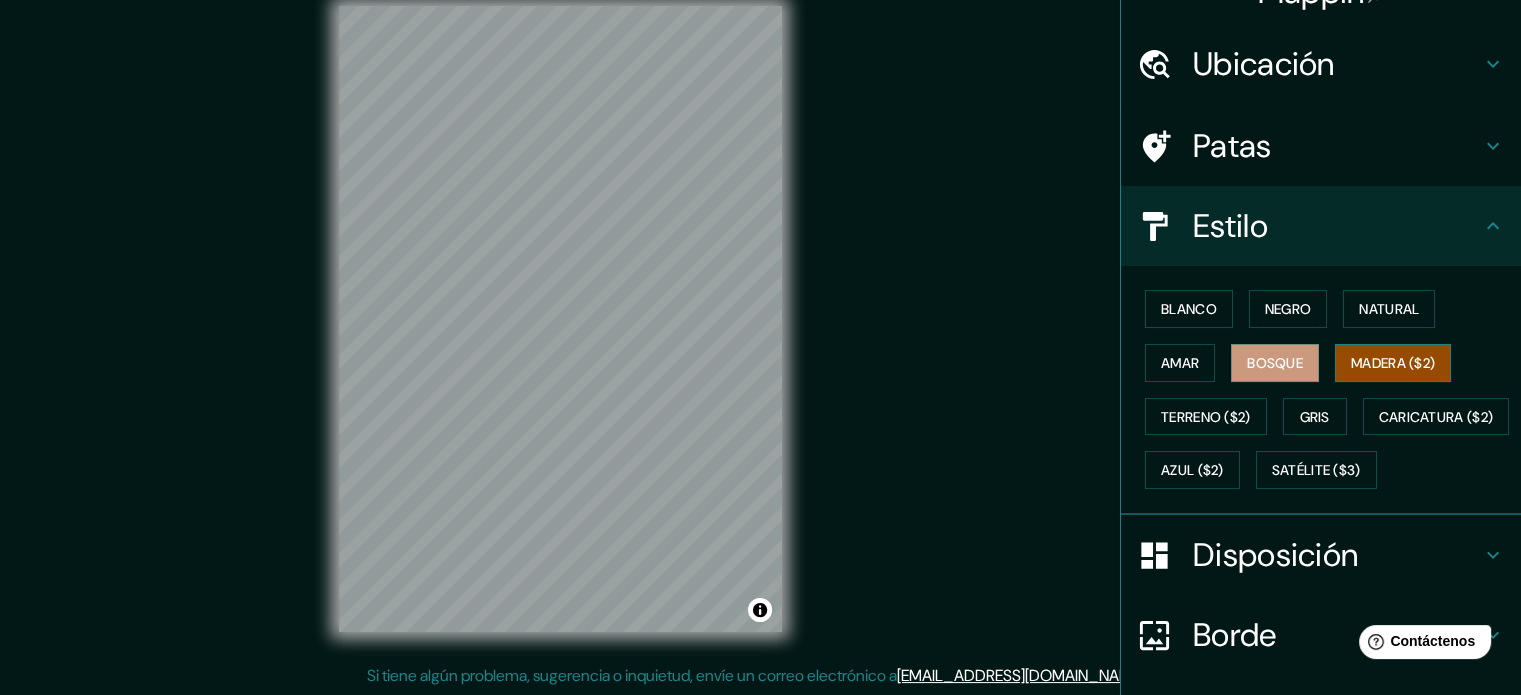 click on "Madera ($2)" at bounding box center [1393, 363] 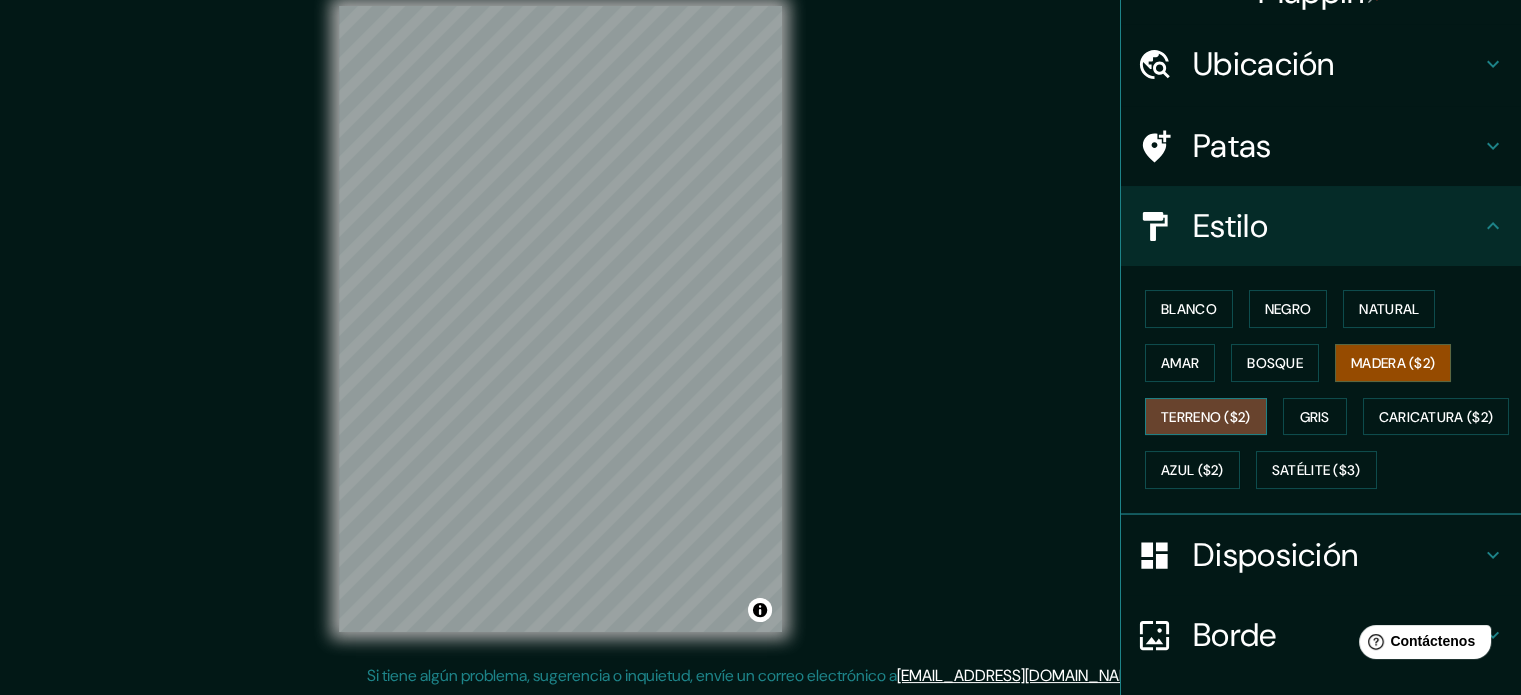click on "Terreno ($2)" at bounding box center (1206, 417) 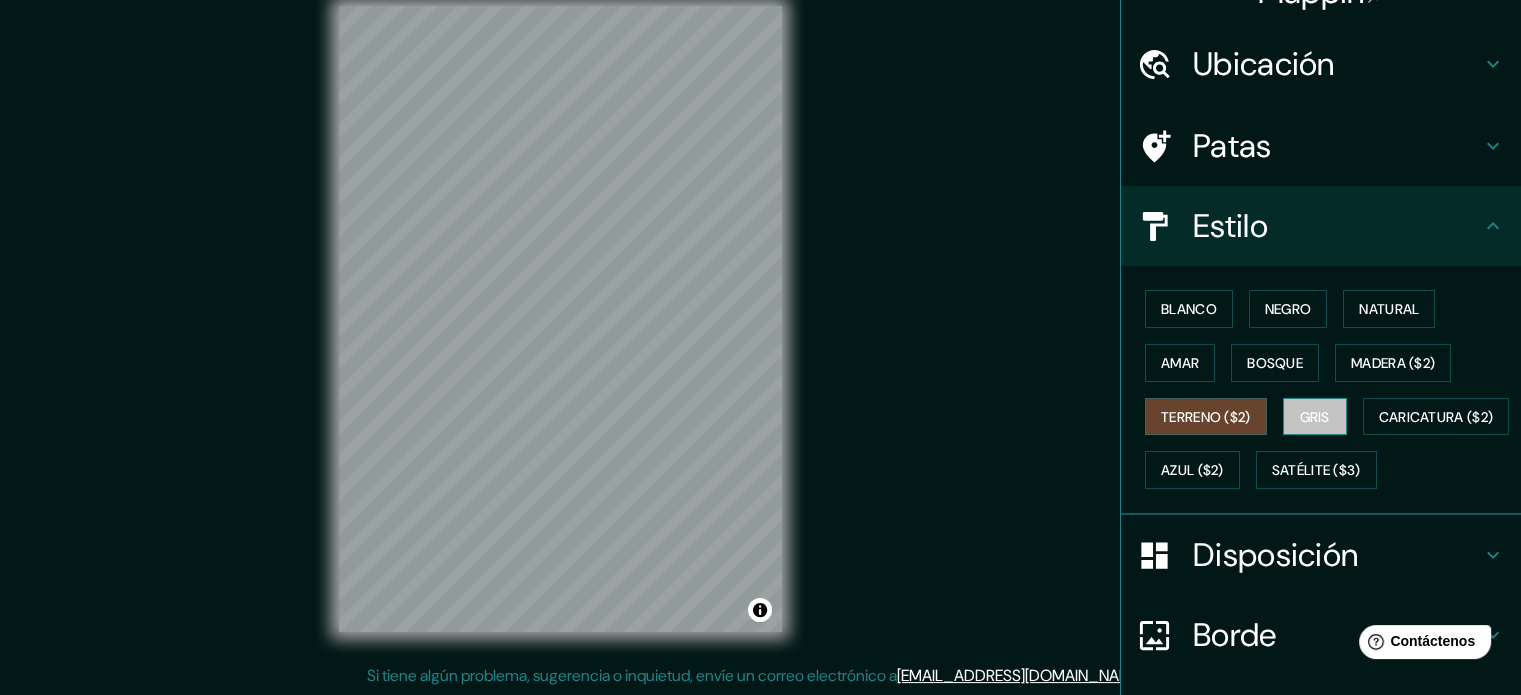 click on "Gris" at bounding box center (1315, 417) 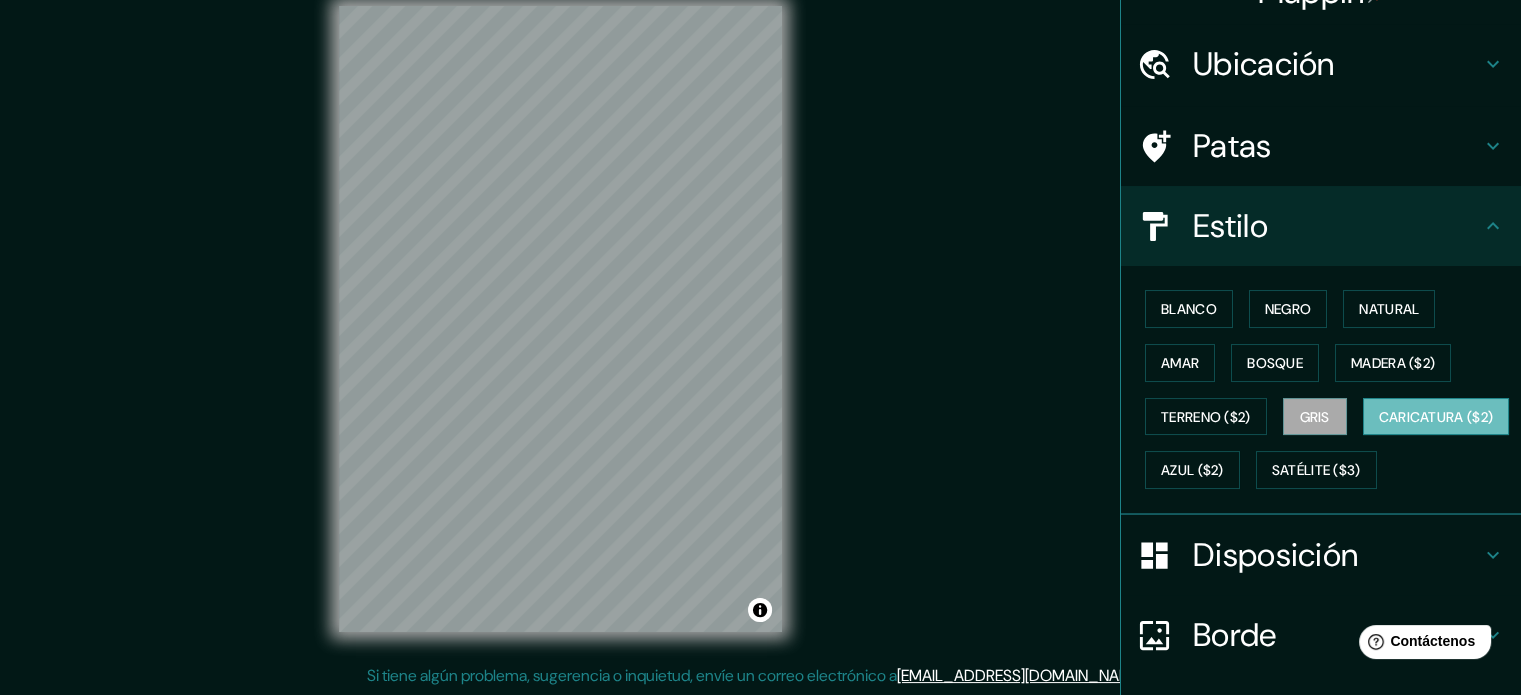 click on "Caricatura ($2)" at bounding box center (1436, 417) 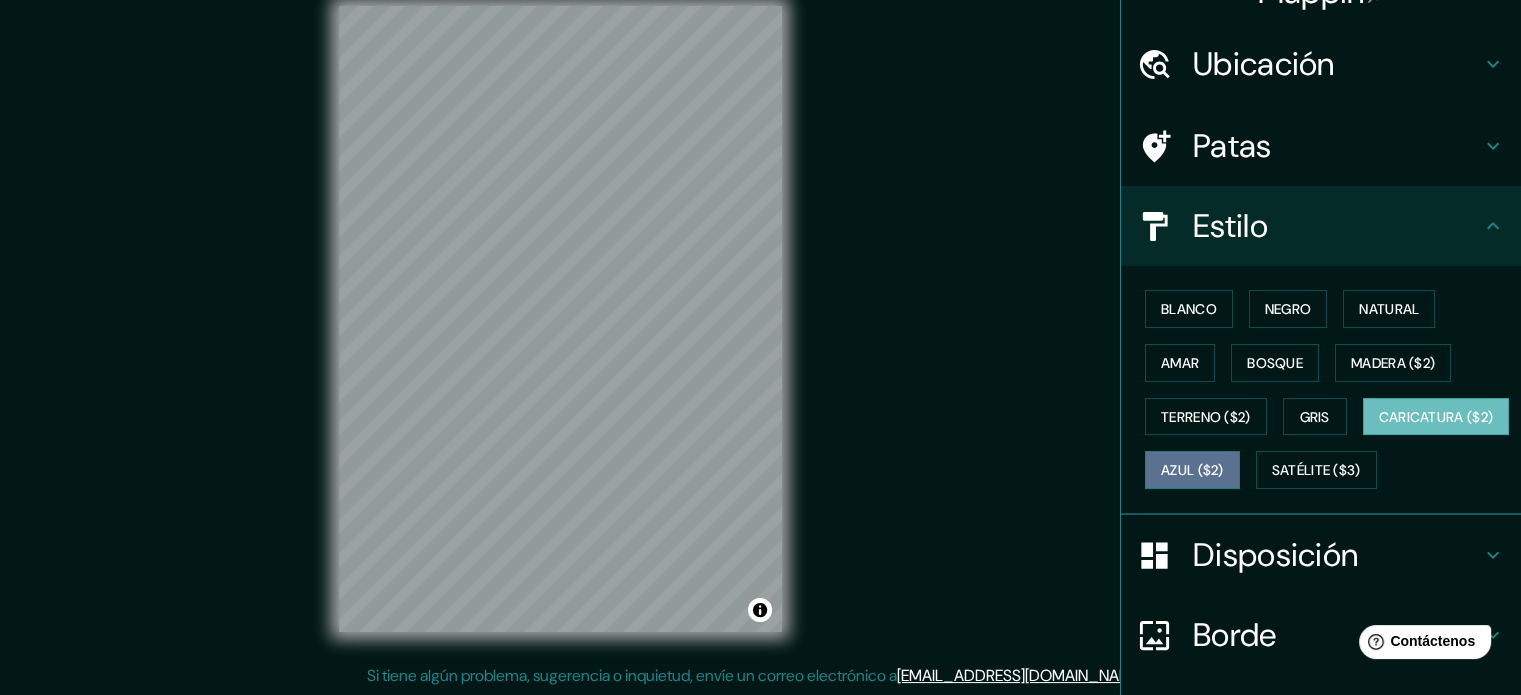 click on "Azul ($2)" at bounding box center [1192, 471] 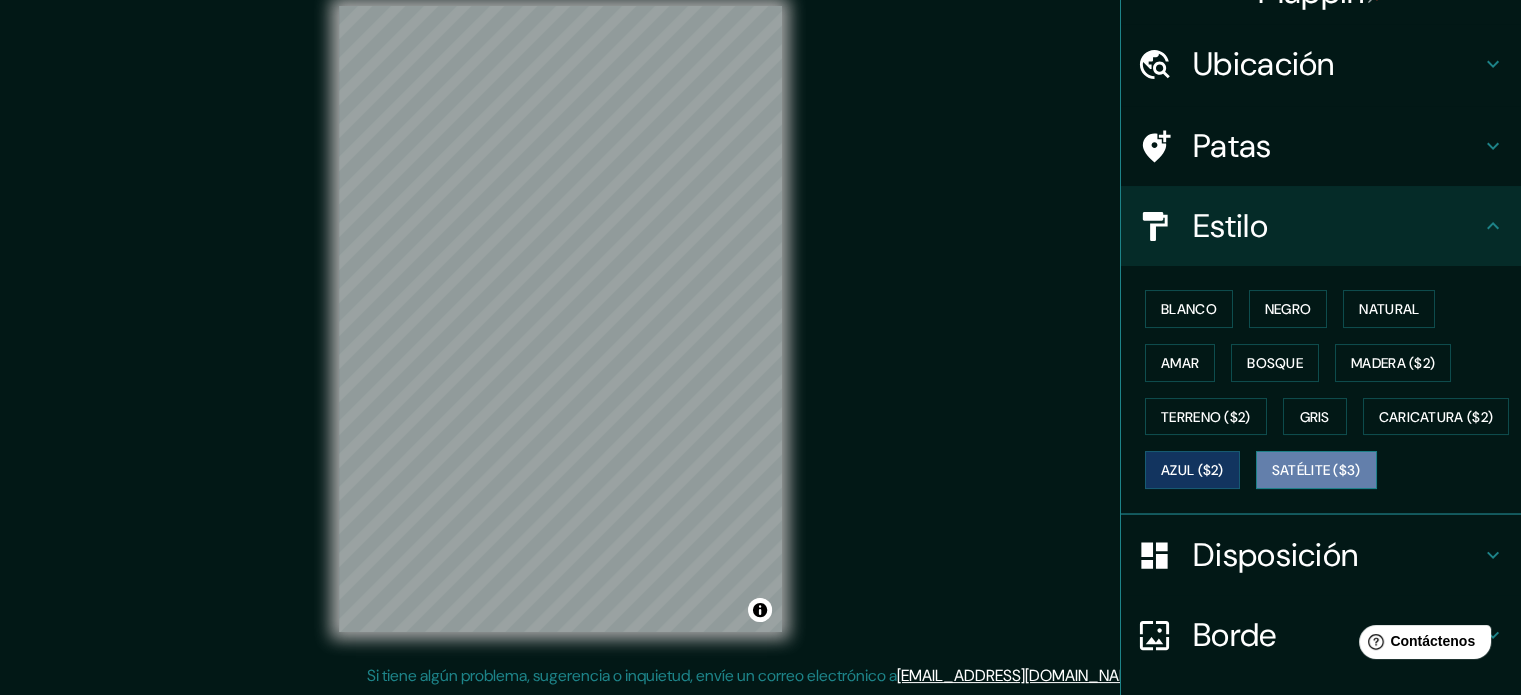 drag, startPoint x: 1197, startPoint y: 519, endPoint x: 1184, endPoint y: 519, distance: 13 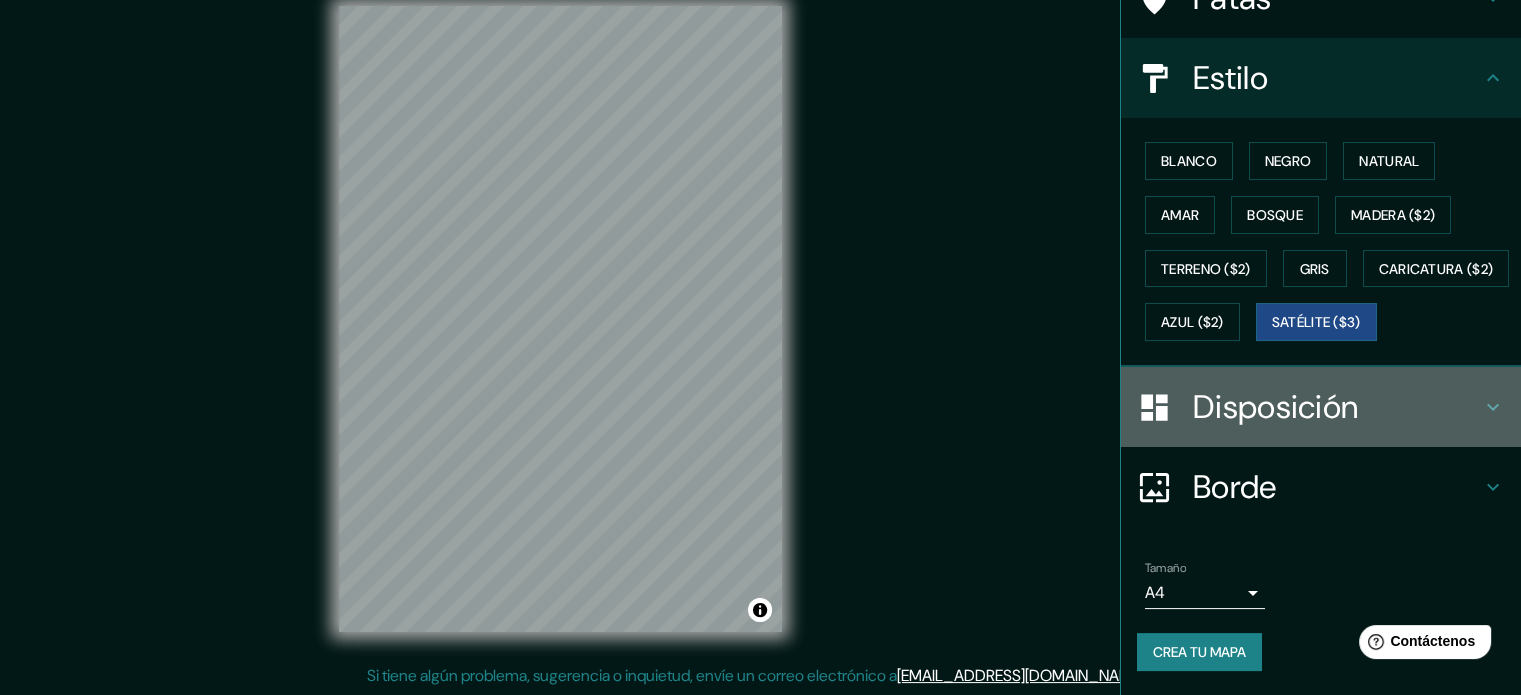 click on "Disposición" at bounding box center [1337, 407] 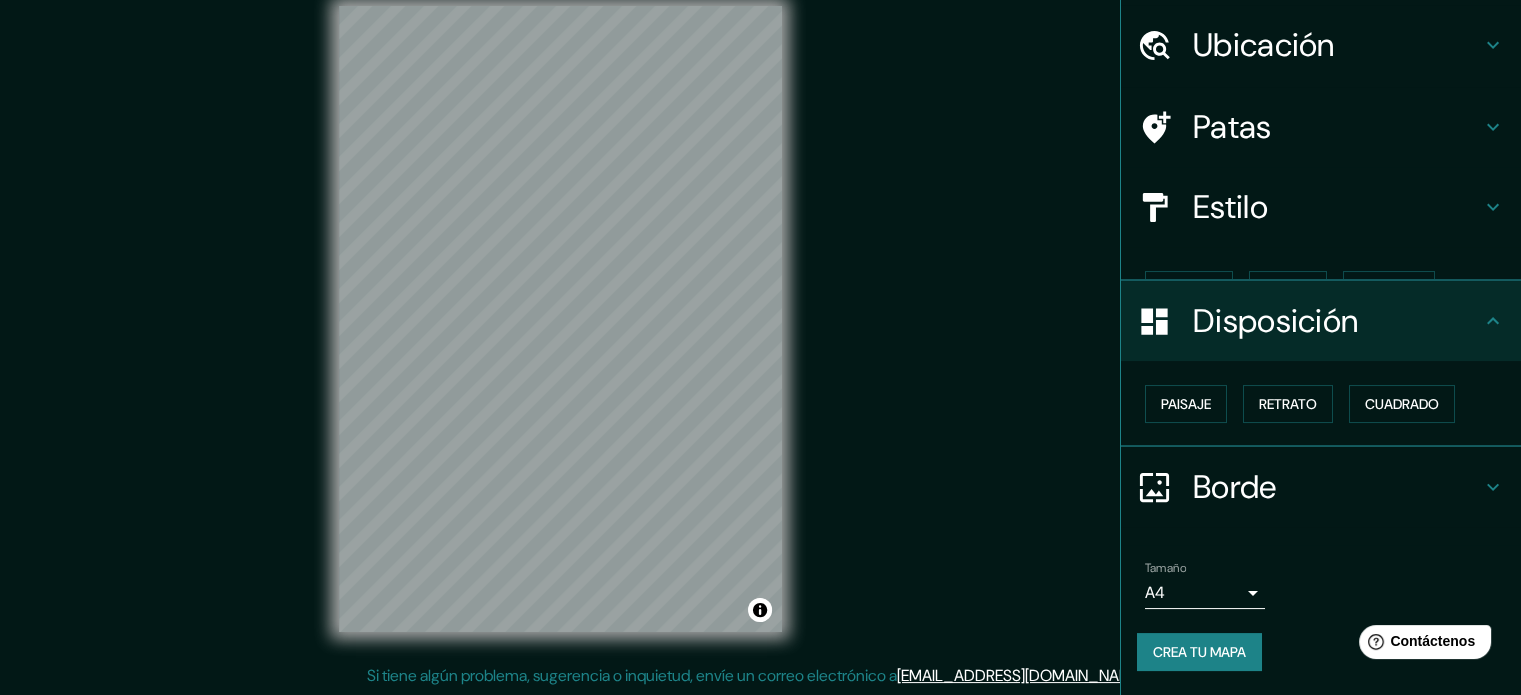 scroll, scrollTop: 24, scrollLeft: 0, axis: vertical 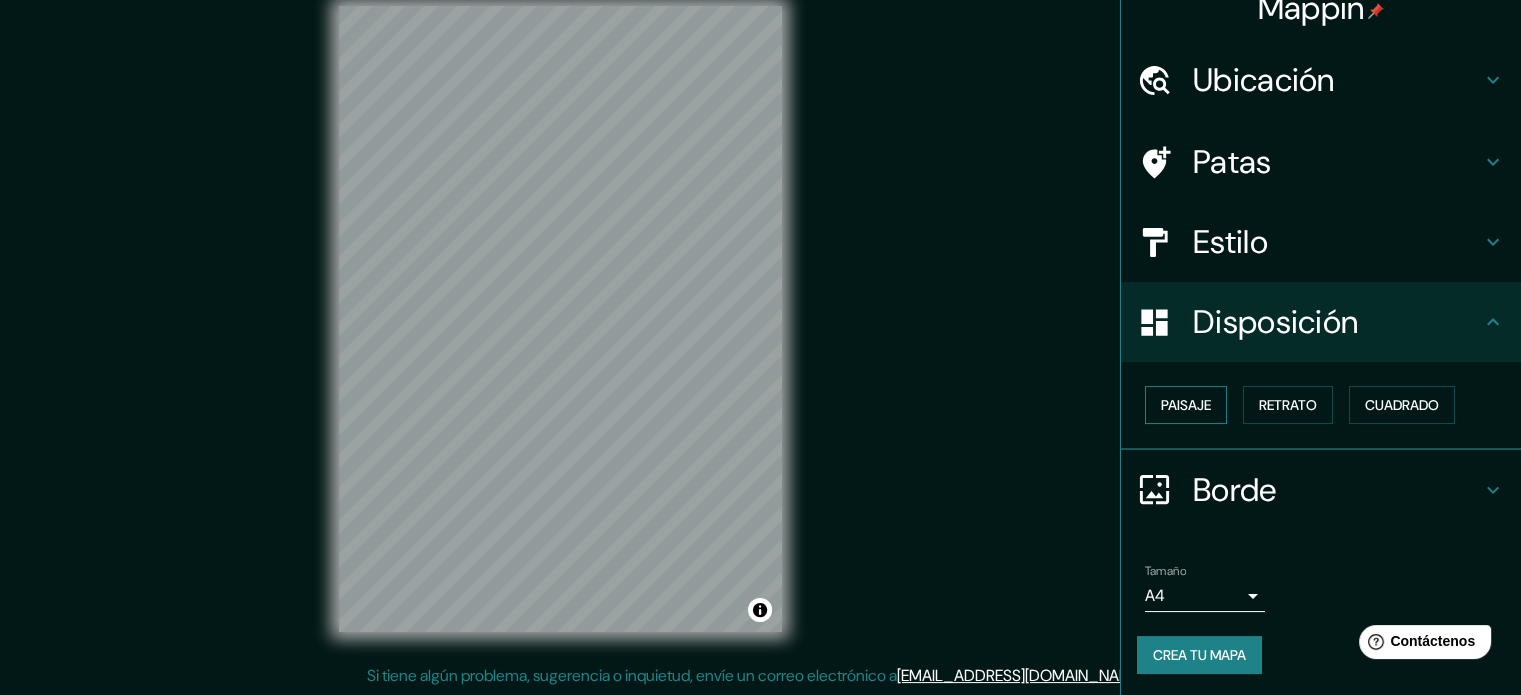 click on "Paisaje" at bounding box center (1186, 405) 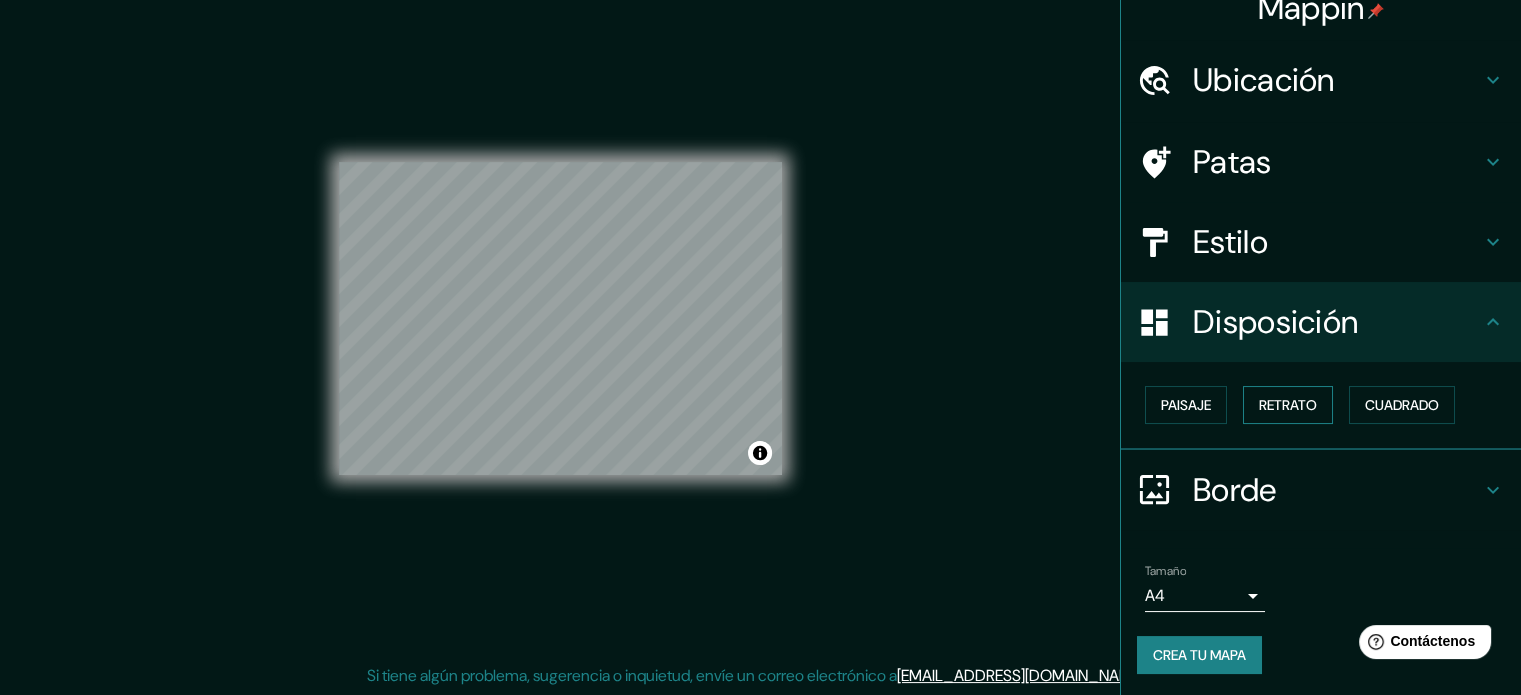 click on "Retrato" at bounding box center [1288, 405] 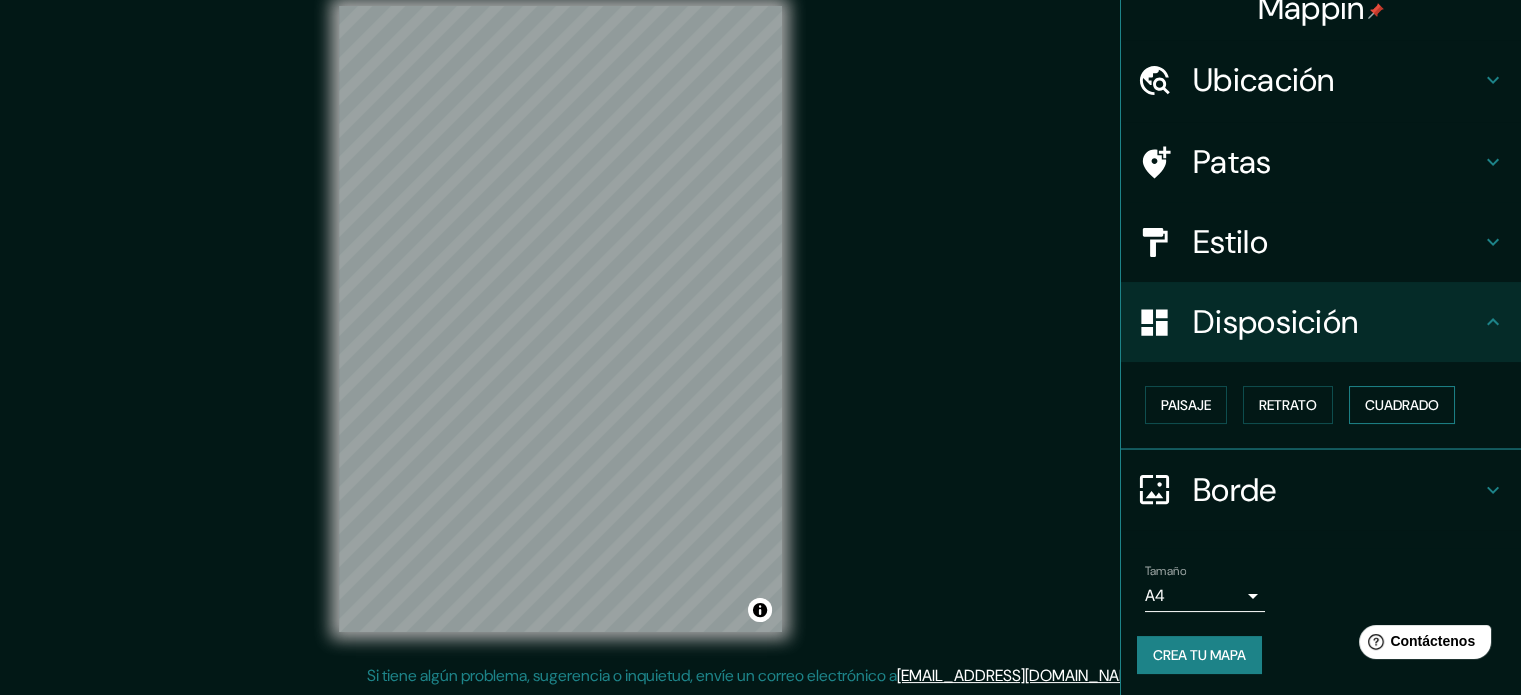 click on "Cuadrado" at bounding box center [1402, 405] 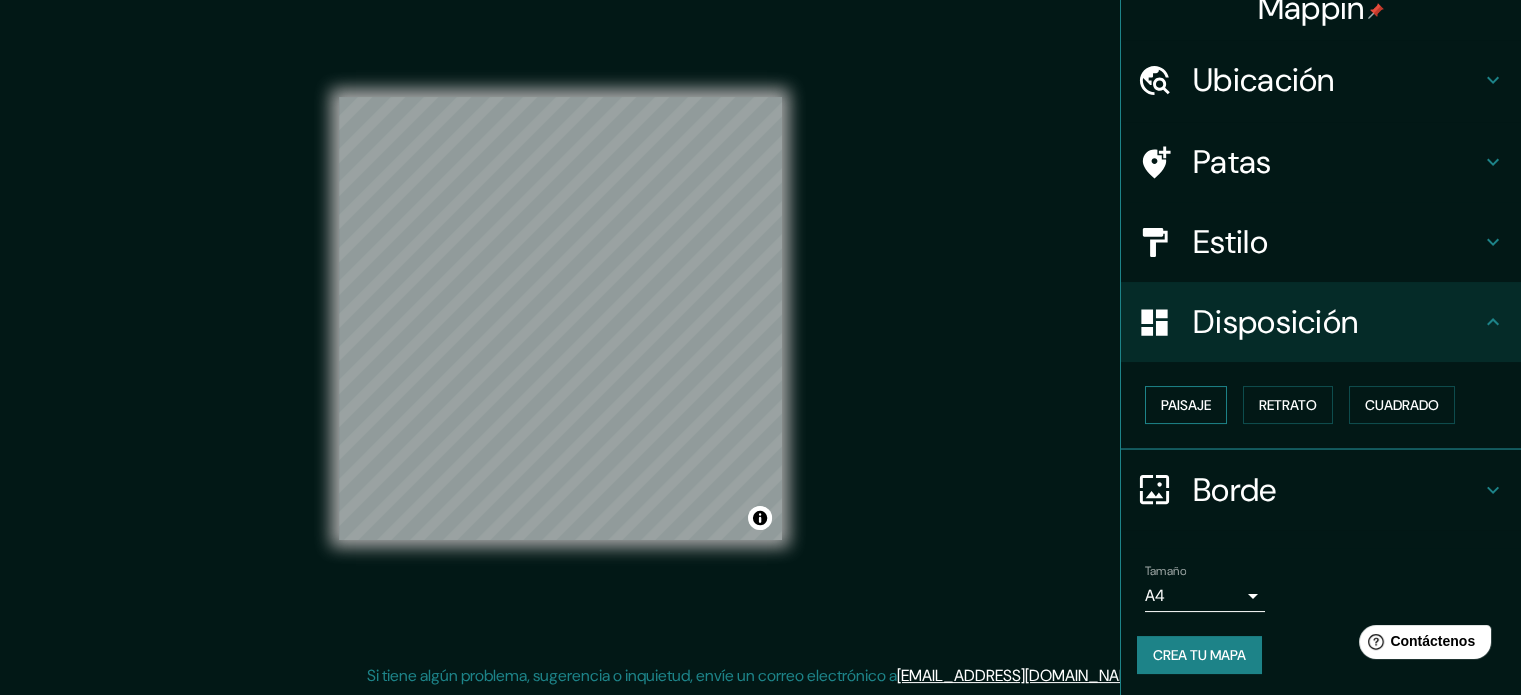 click on "Paisaje" at bounding box center [1186, 405] 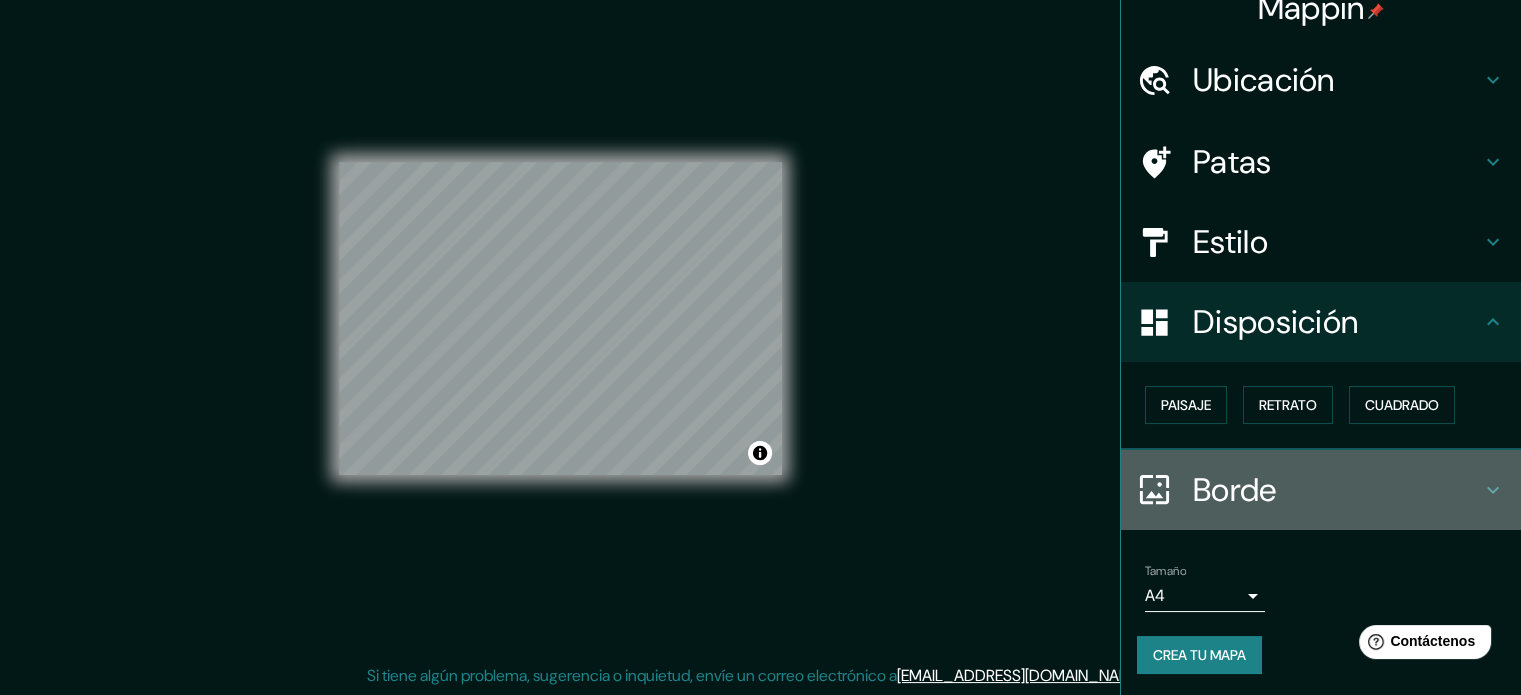 click on "Borde" at bounding box center (1235, 490) 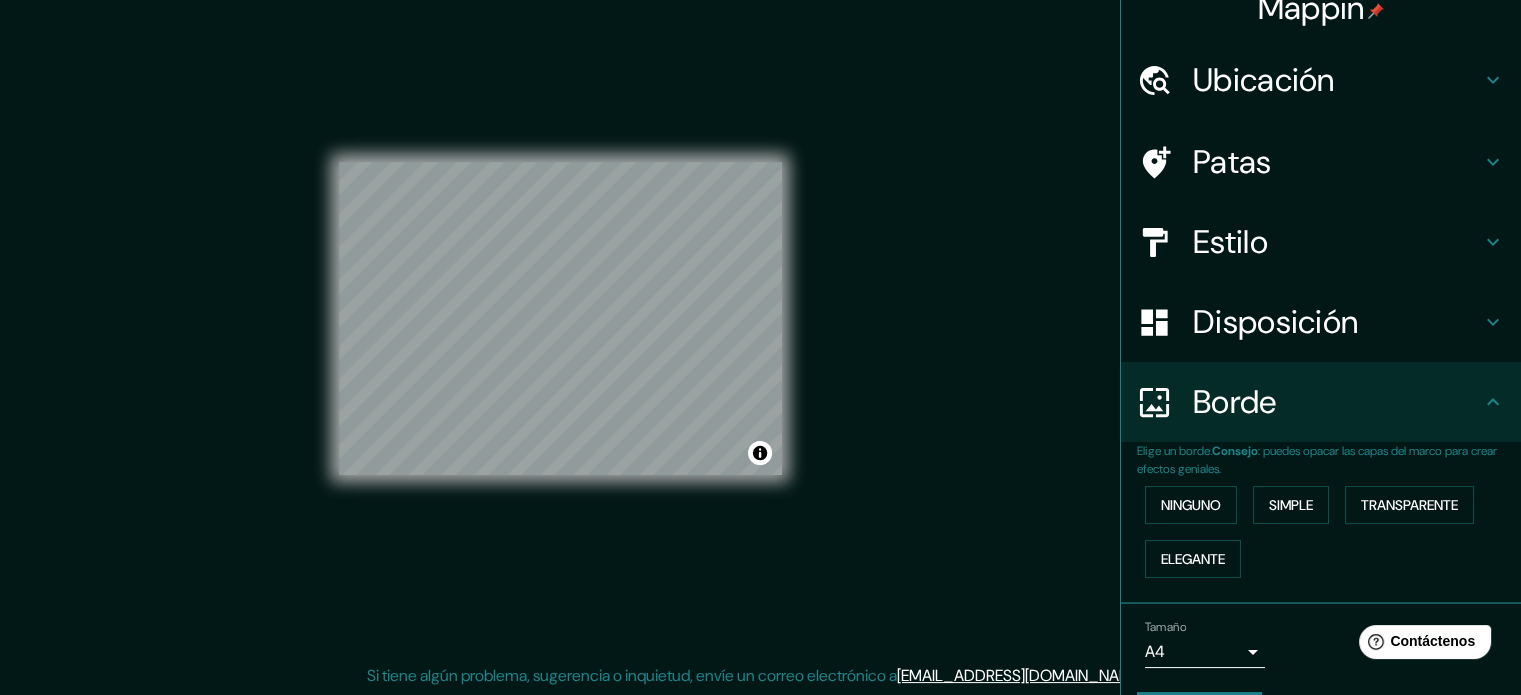 scroll, scrollTop: 80, scrollLeft: 0, axis: vertical 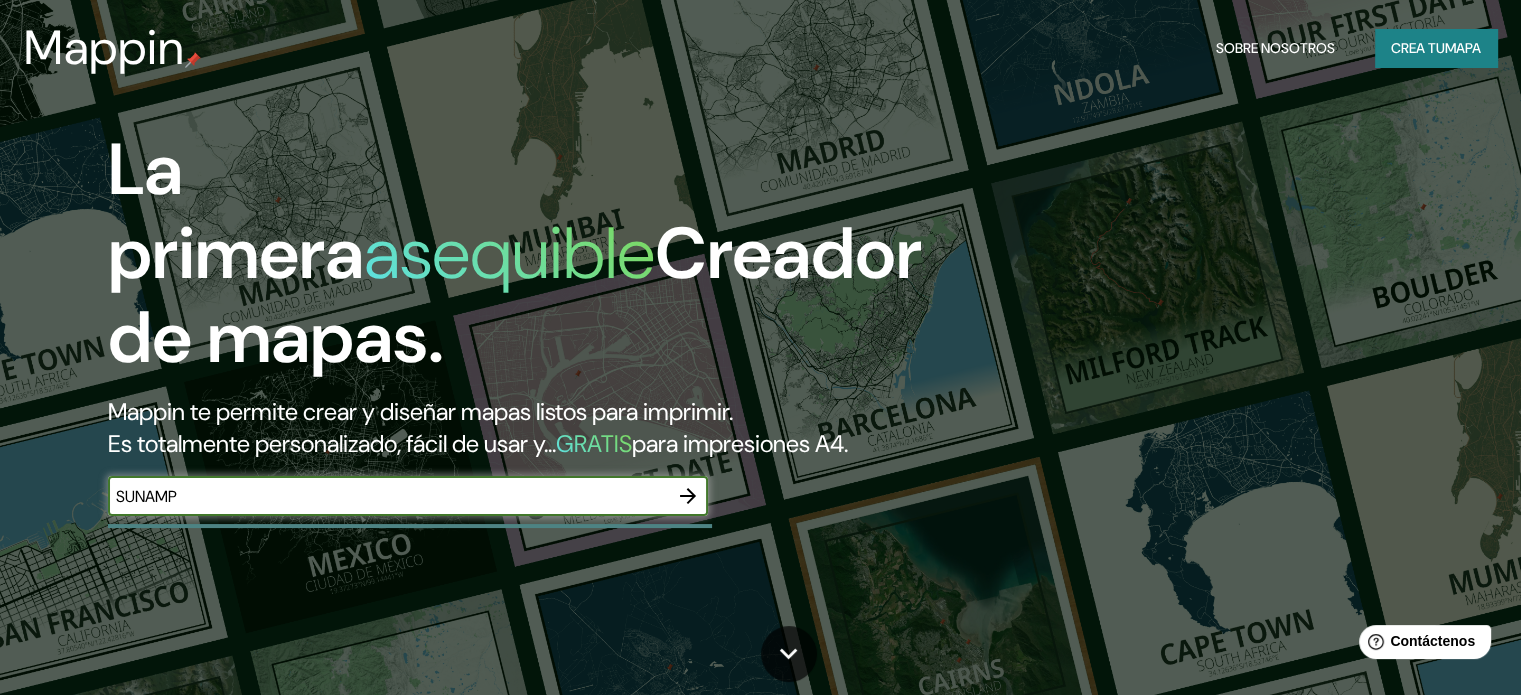 type on "SUNAMPE" 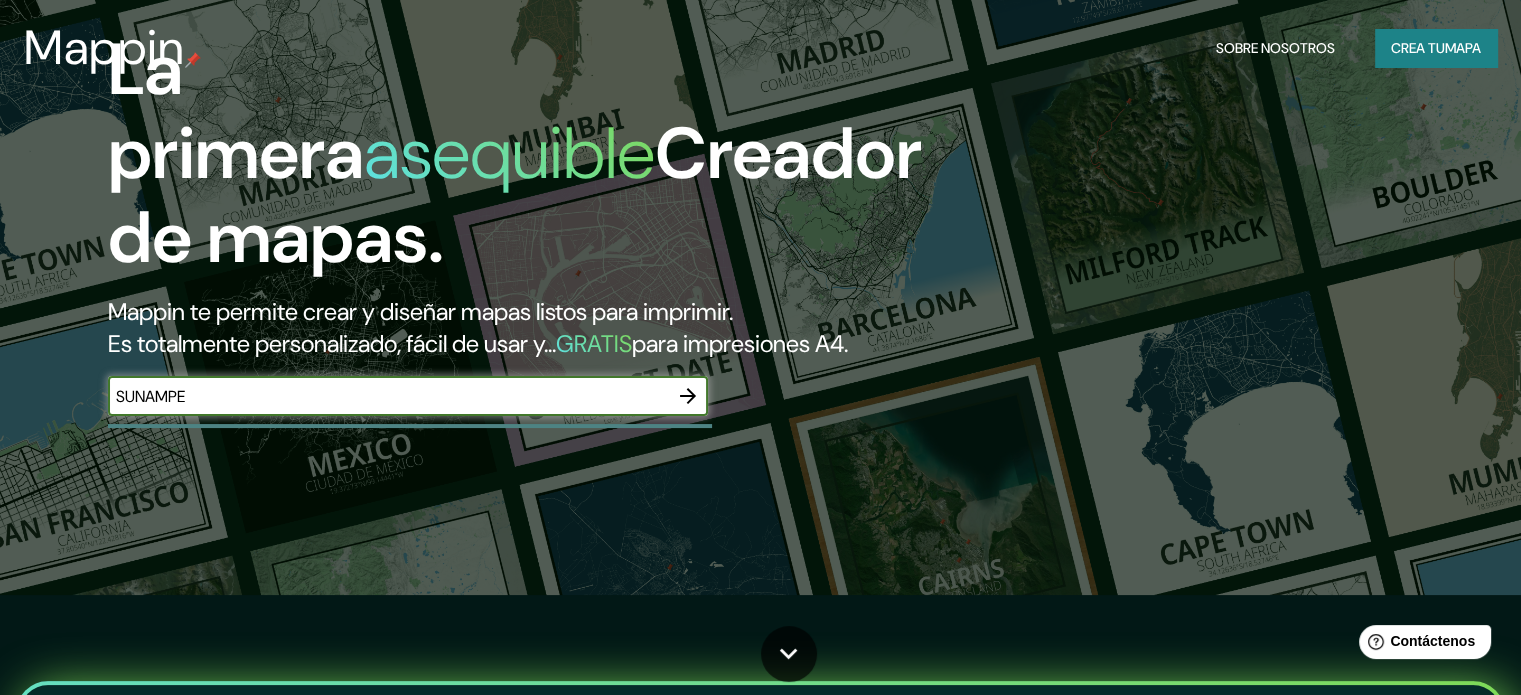 scroll, scrollTop: 200, scrollLeft: 0, axis: vertical 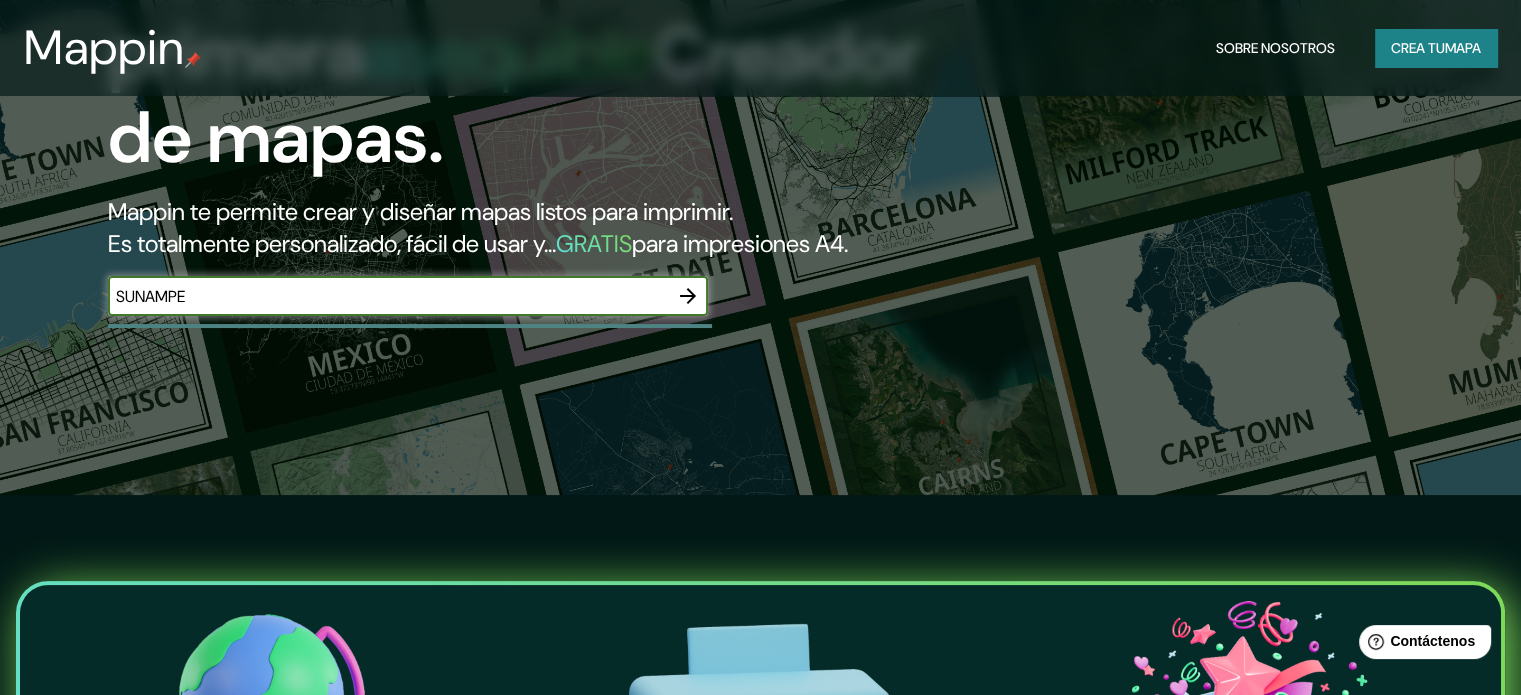 click 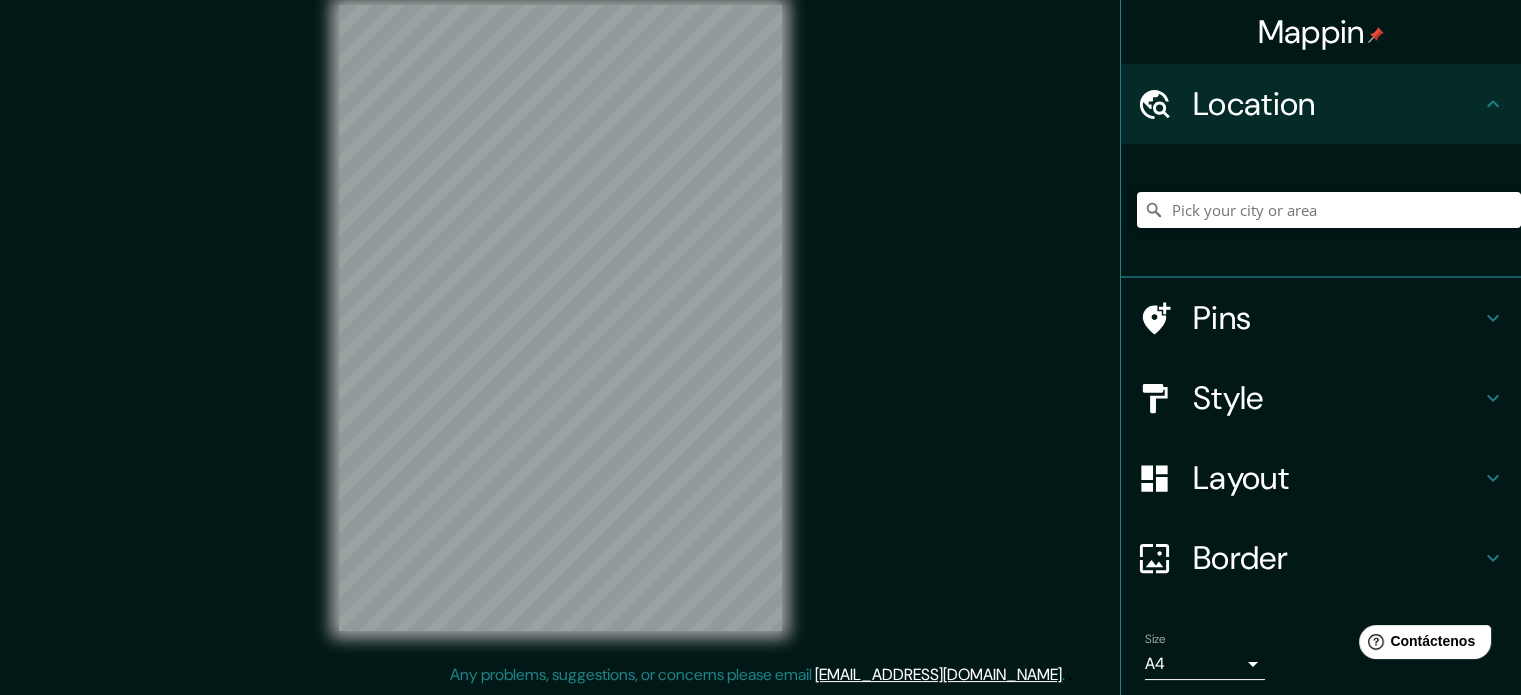 scroll, scrollTop: 0, scrollLeft: 0, axis: both 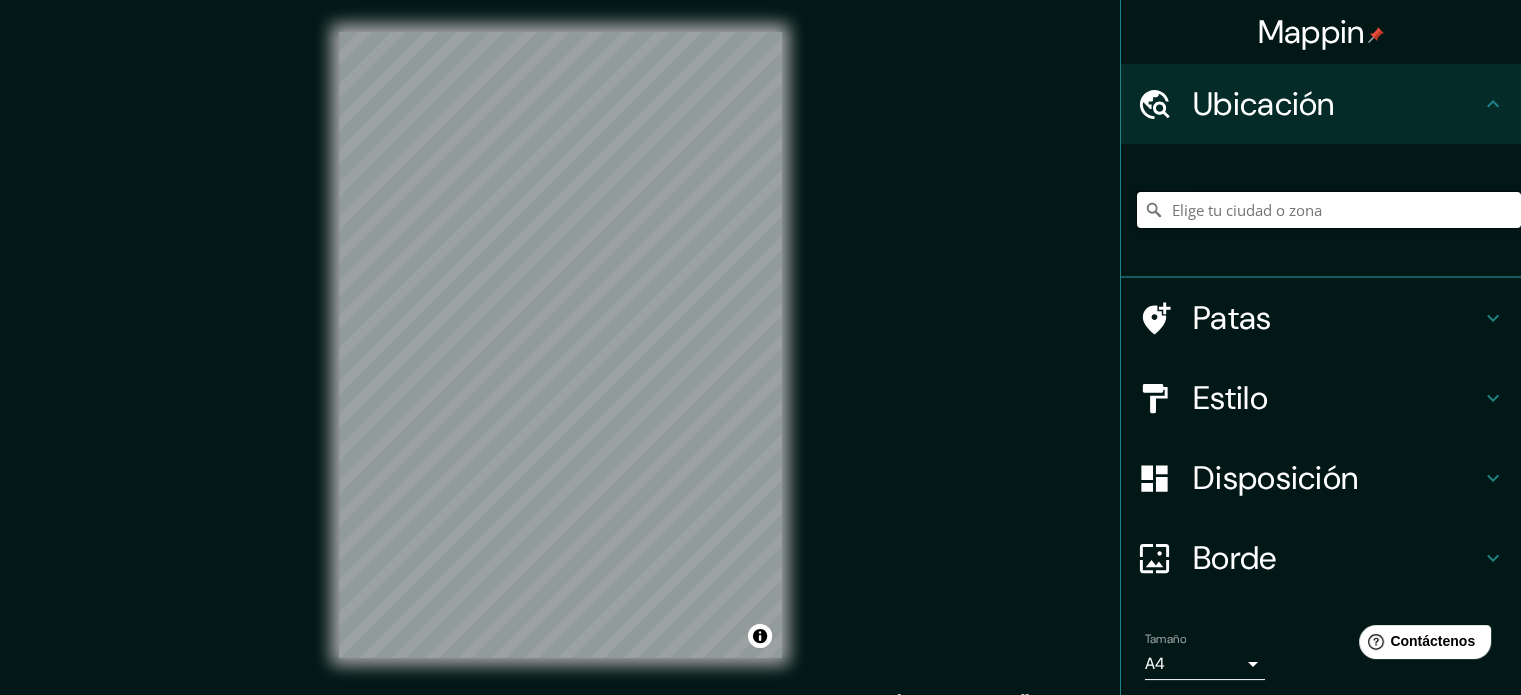 click at bounding box center (1329, 210) 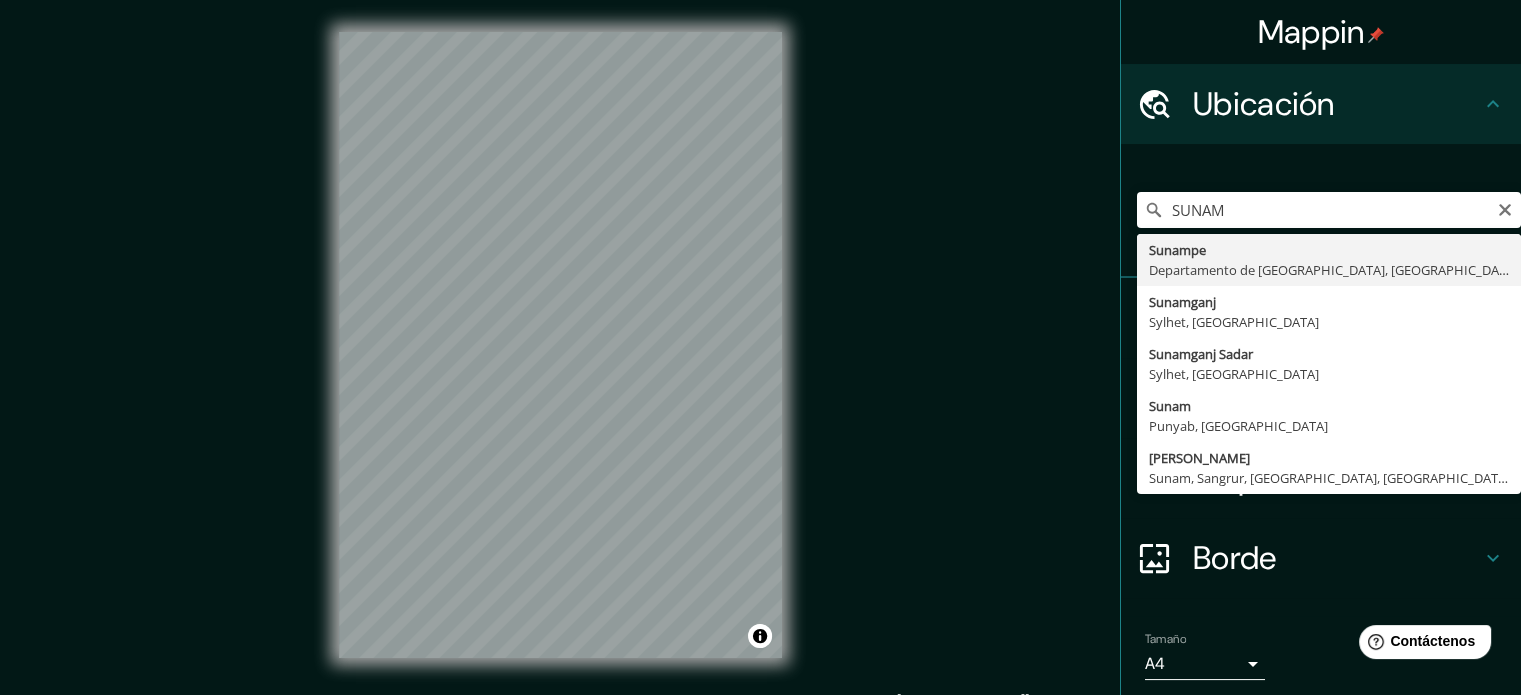 type on "Sunampe, [GEOGRAPHIC_DATA], [GEOGRAPHIC_DATA]" 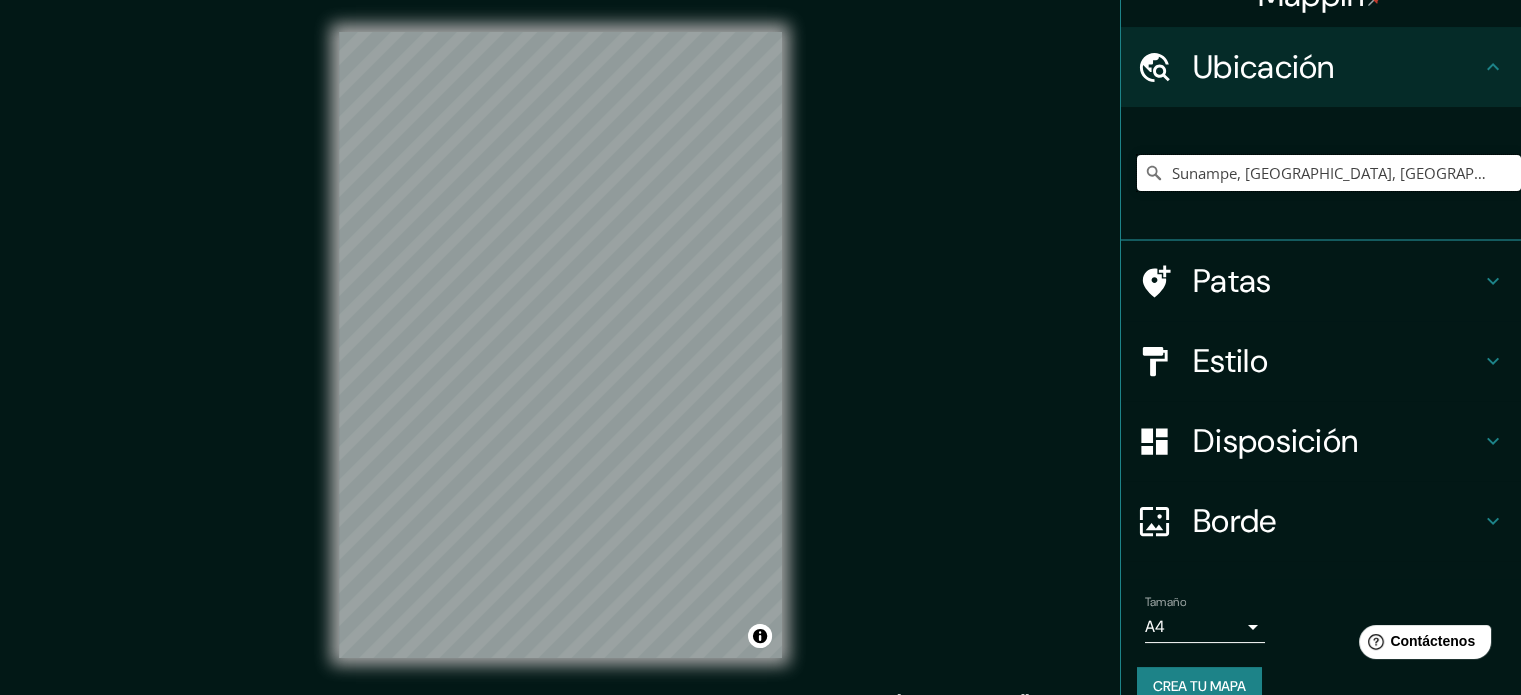 scroll, scrollTop: 69, scrollLeft: 0, axis: vertical 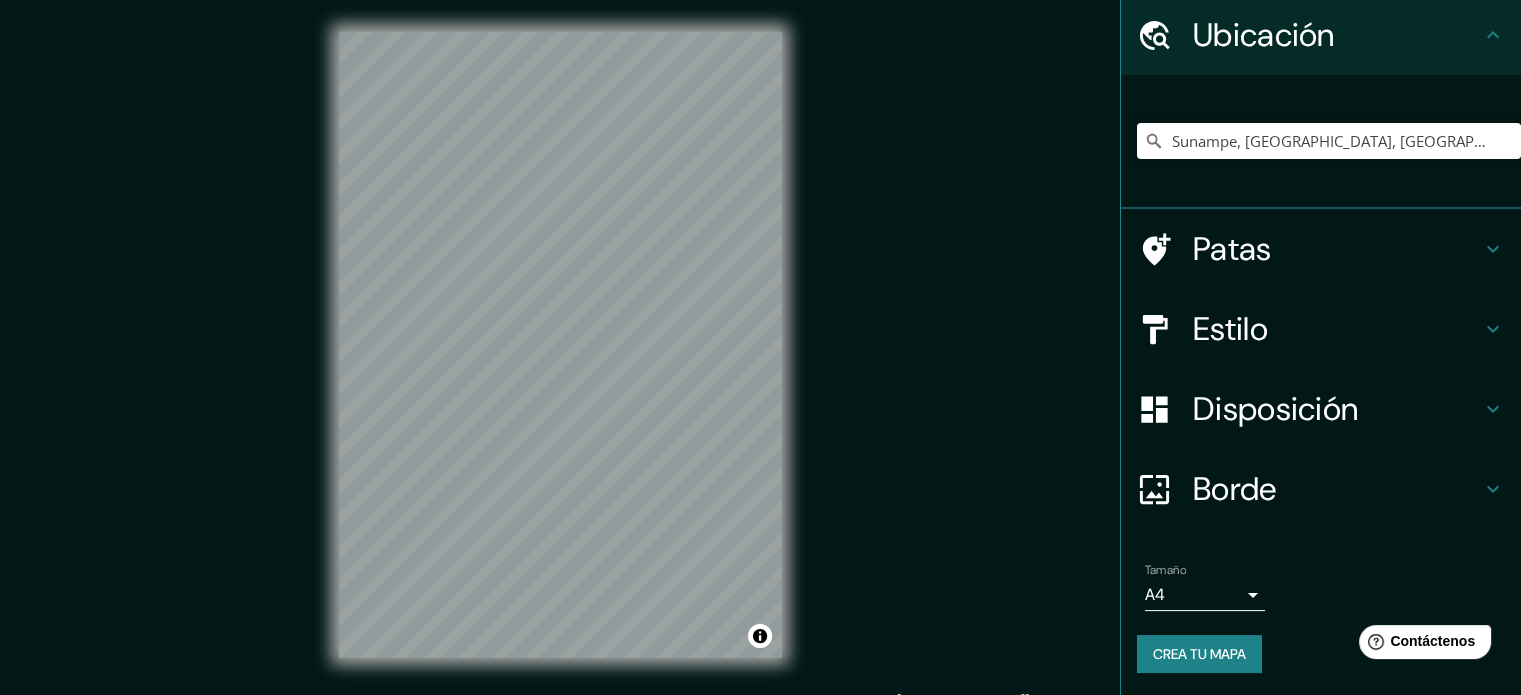 click on "Disposición" at bounding box center (1275, 409) 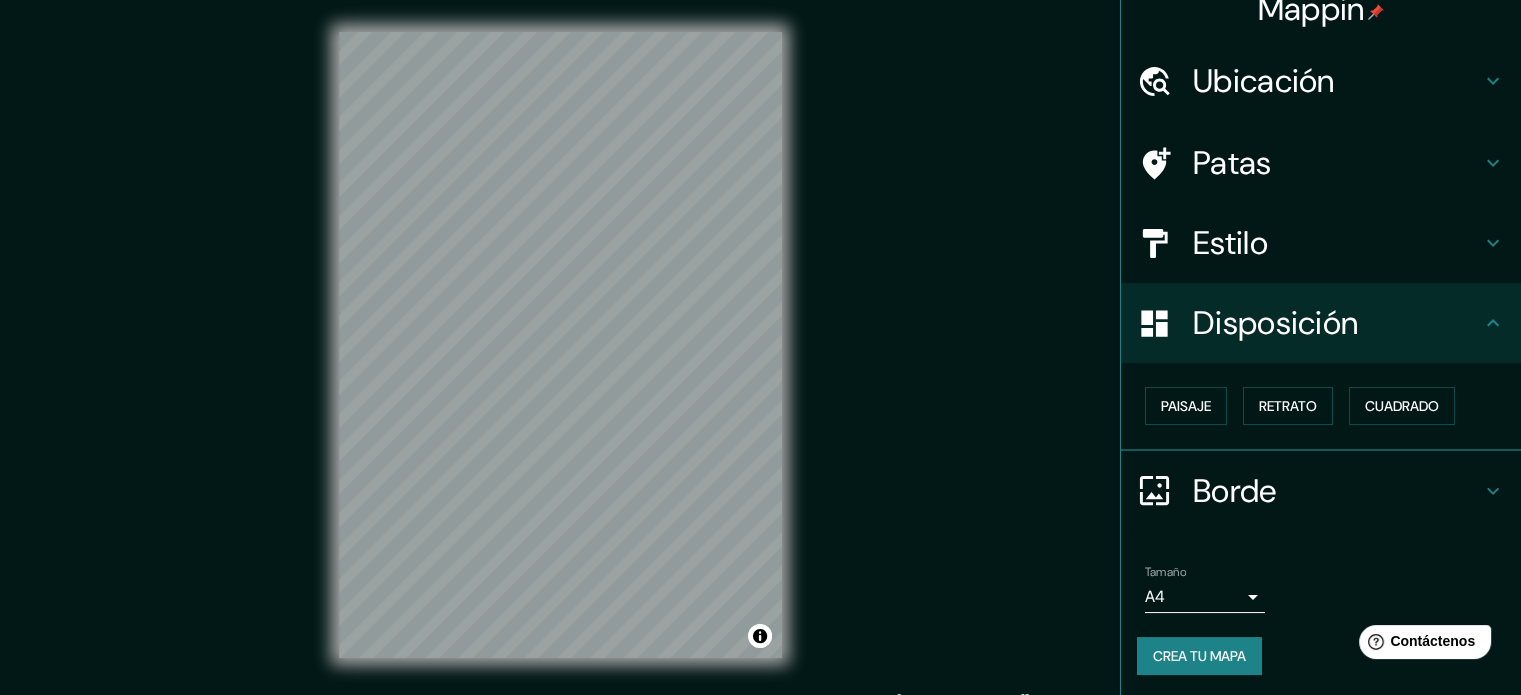 scroll, scrollTop: 24, scrollLeft: 0, axis: vertical 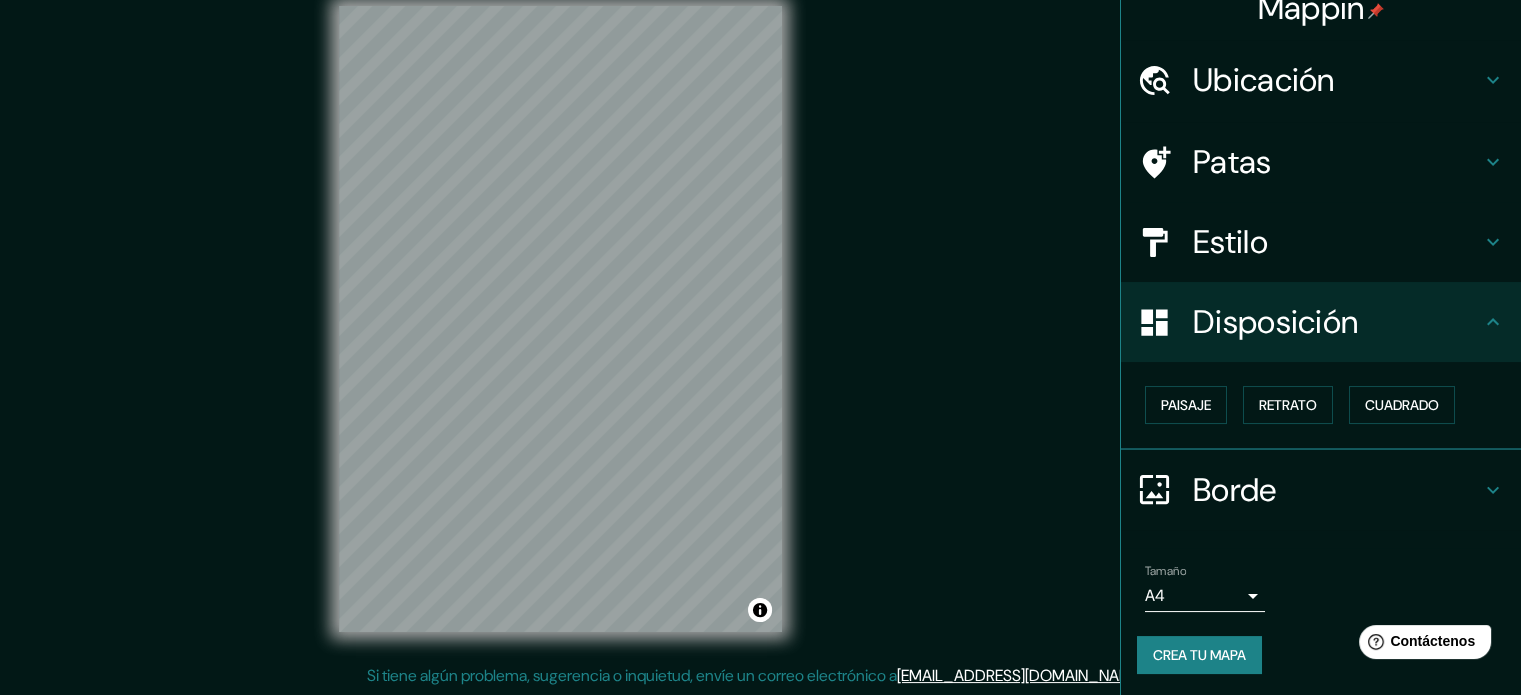 click on "Mappin Ubicación Sunampe, [GEOGRAPHIC_DATA], [GEOGRAPHIC_DATA] Patas Estilo Disposición Paisaje Retrato [PERSON_NAME] [PERSON_NAME] un [PERSON_NAME].  Consejo  : puedes opacar las capas del marco para crear efectos geniales. Ninguno Simple Transparente Elegante Tamaño A4 single Crea tu mapa © Mapbox   © OpenStreetMap   Improve this map Si tiene algún problema, sugerencia o inquietud, envíe un correo electrónico a  [EMAIL_ADDRESS][DOMAIN_NAME]  .   . . Texto original Valora esta traducción Tu opinión servirá para ayudar a mejorar el Traductor de Google" at bounding box center [760, 321] 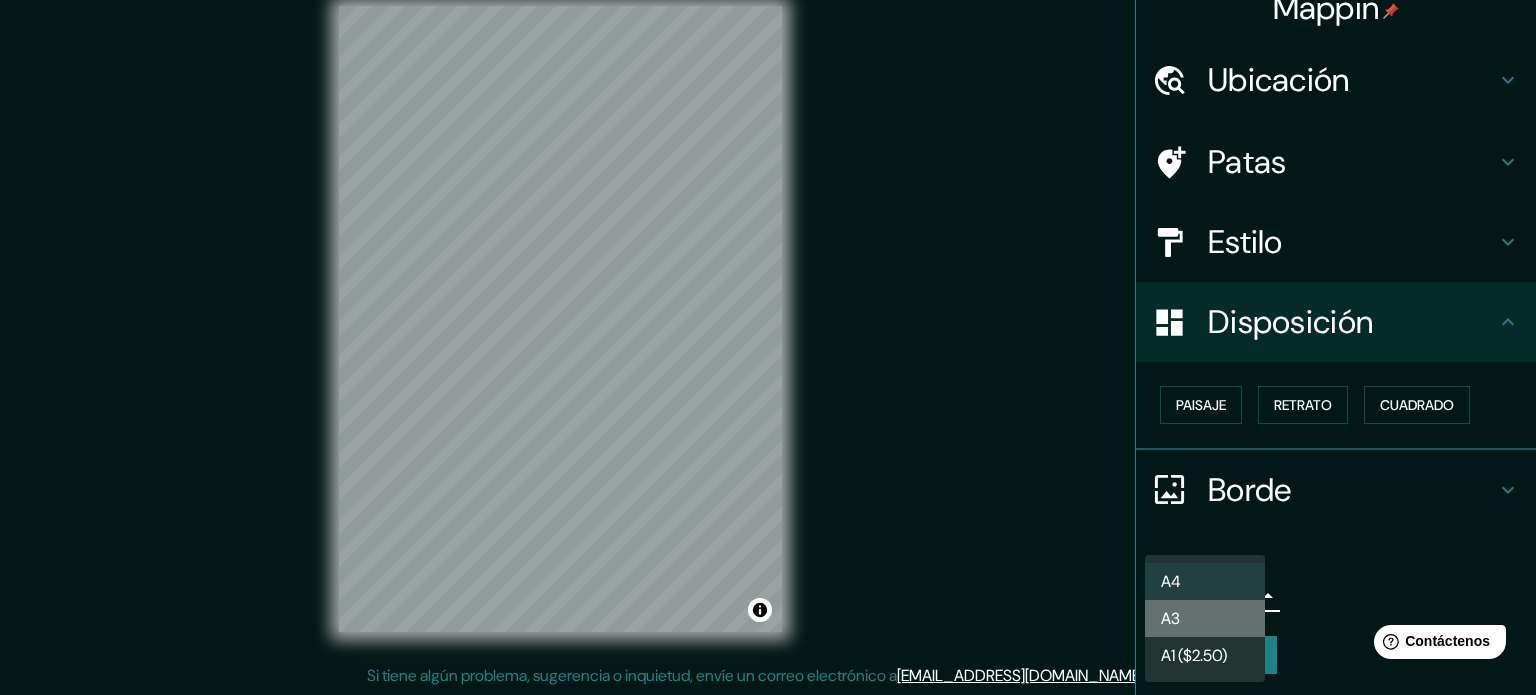 click on "A3" at bounding box center (1205, 618) 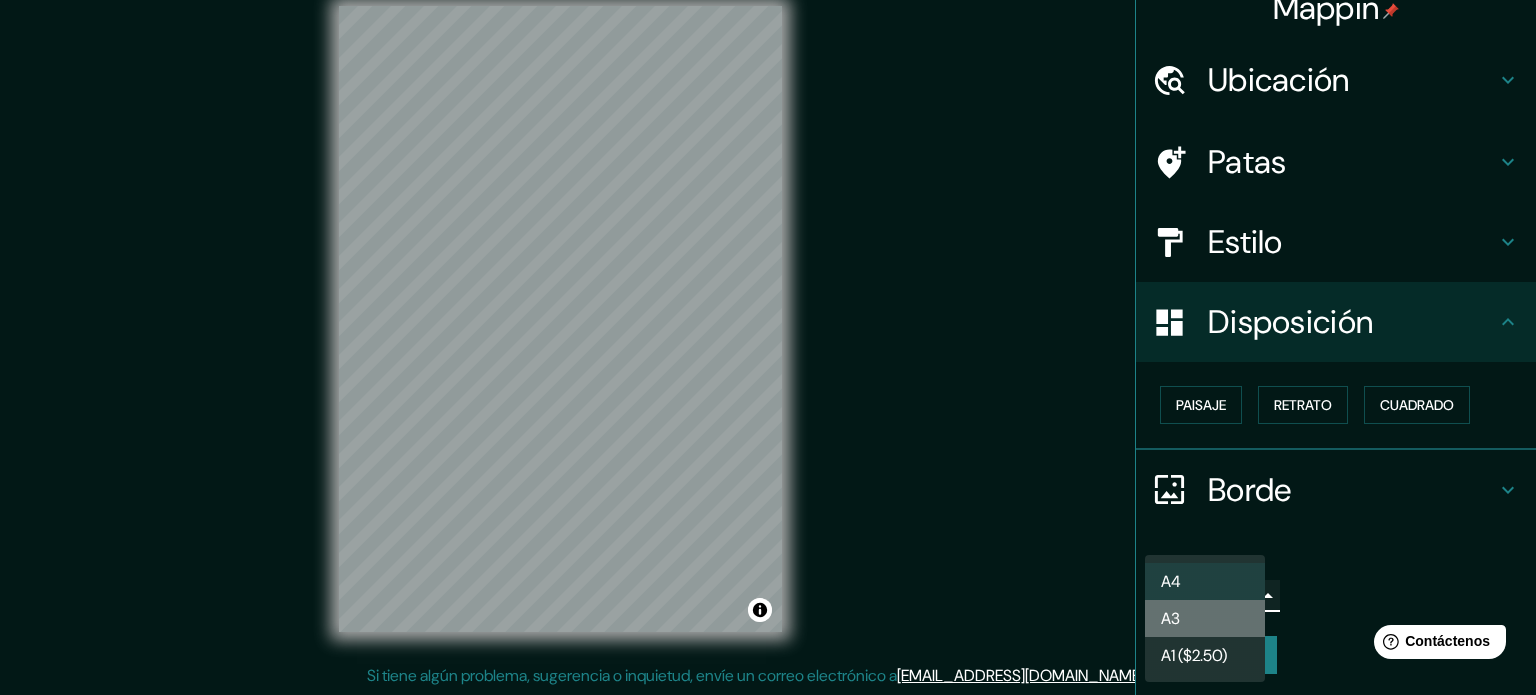 type on "a4" 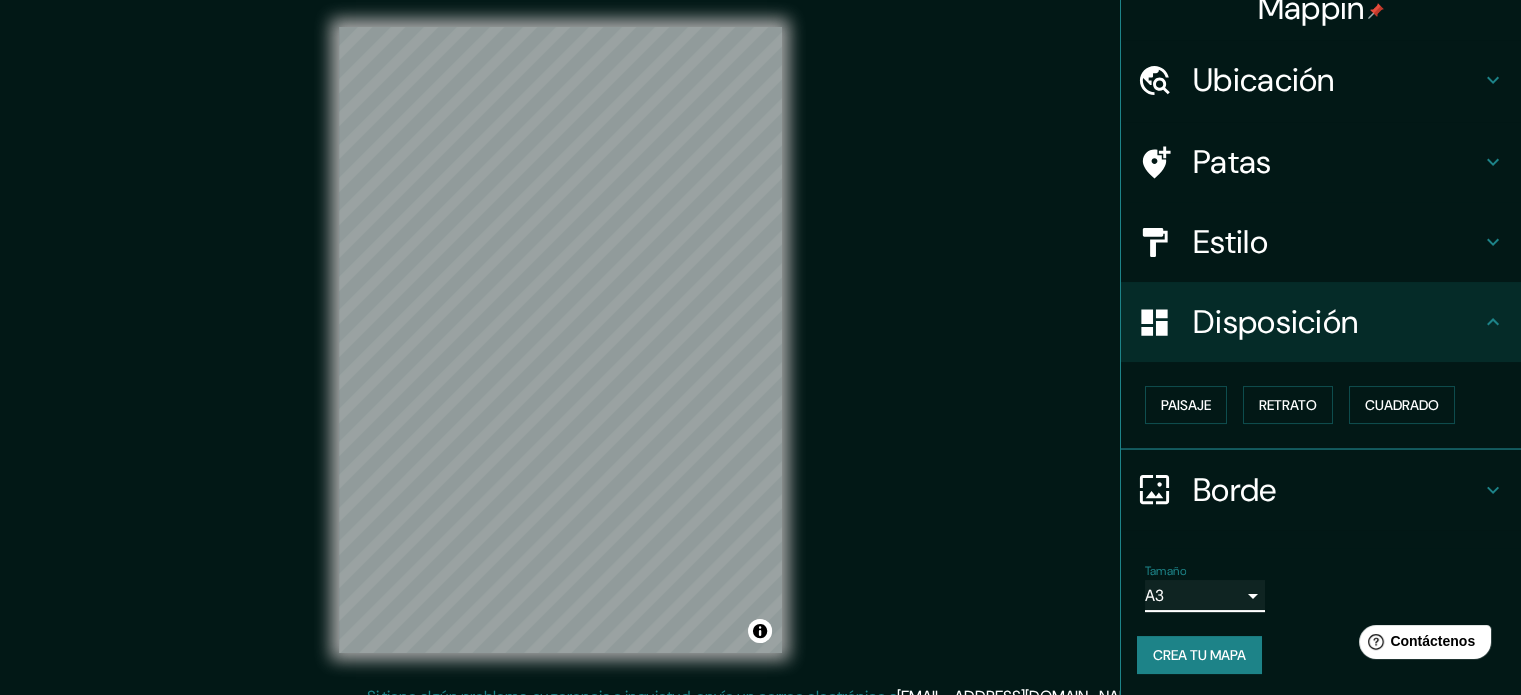 scroll, scrollTop: 0, scrollLeft: 0, axis: both 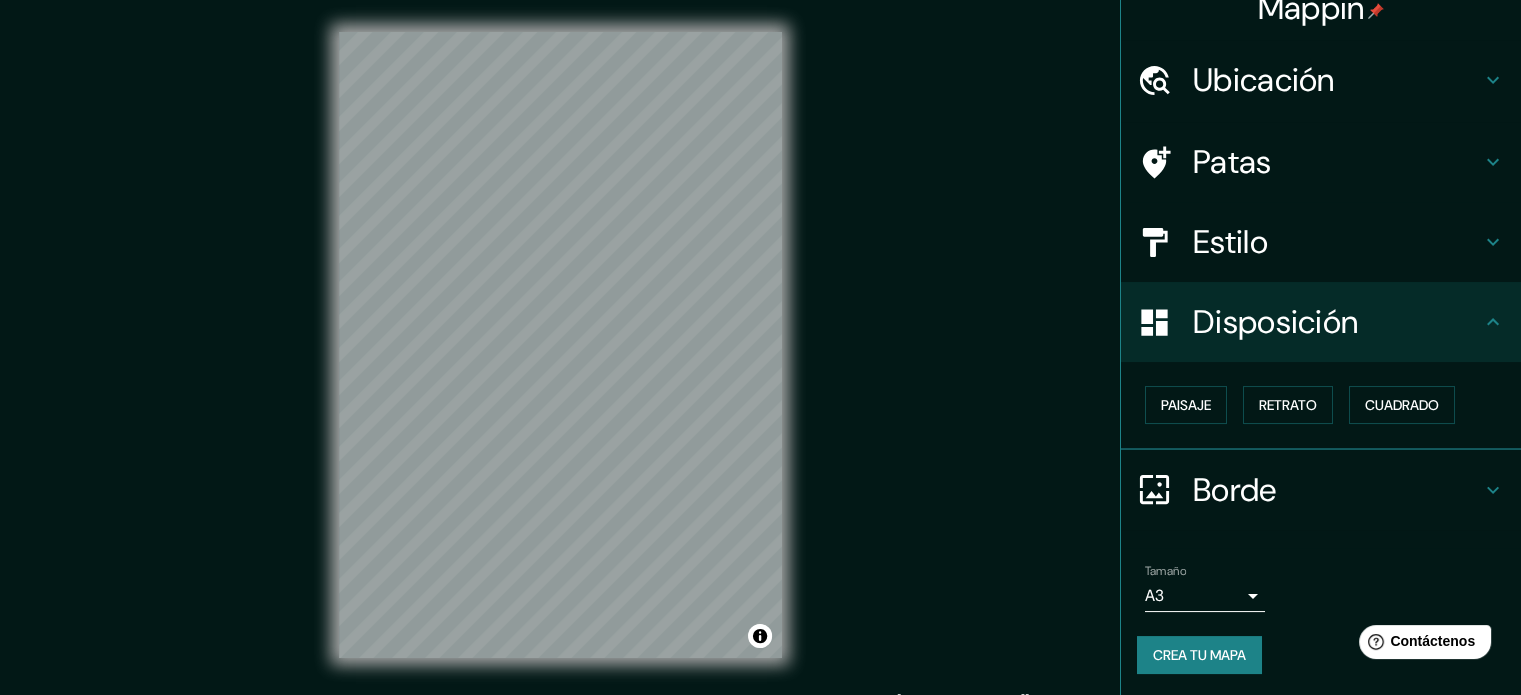 click on "Mappin Ubicación Sunampe, [GEOGRAPHIC_DATA], [GEOGRAPHIC_DATA] Patas Estilo Disposición Paisaje Retrato [PERSON_NAME] [PERSON_NAME] un [PERSON_NAME].  Consejo  : puedes opacar las capas del marco para crear efectos geniales. Ninguno Simple Transparente Elegante Tamaño A3 a4 Crea tu mapa © Mapbox   © OpenStreetMap   Improve this map Si tiene algún problema, sugerencia o inquietud, envíe un correo electrónico a  [EMAIL_ADDRESS][DOMAIN_NAME]  .   . ." at bounding box center (760, 361) 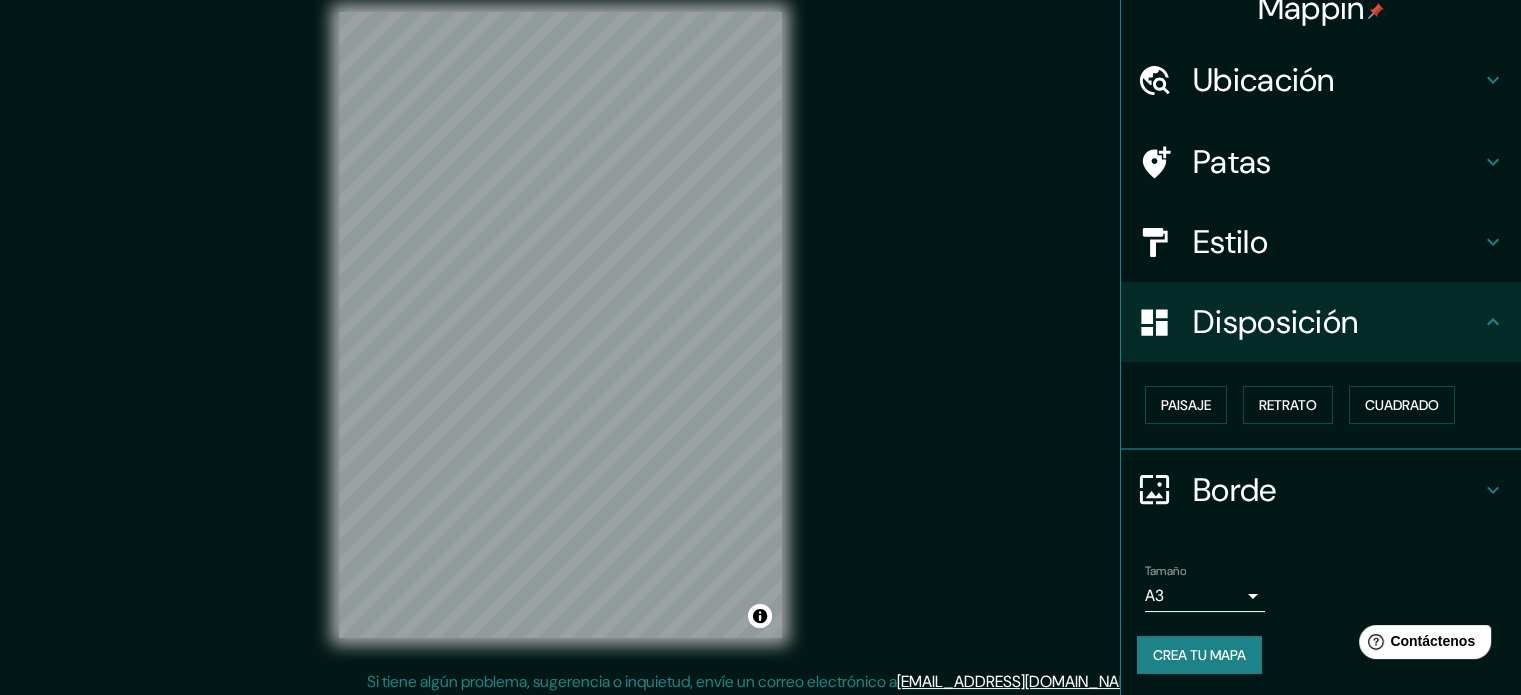scroll, scrollTop: 26, scrollLeft: 0, axis: vertical 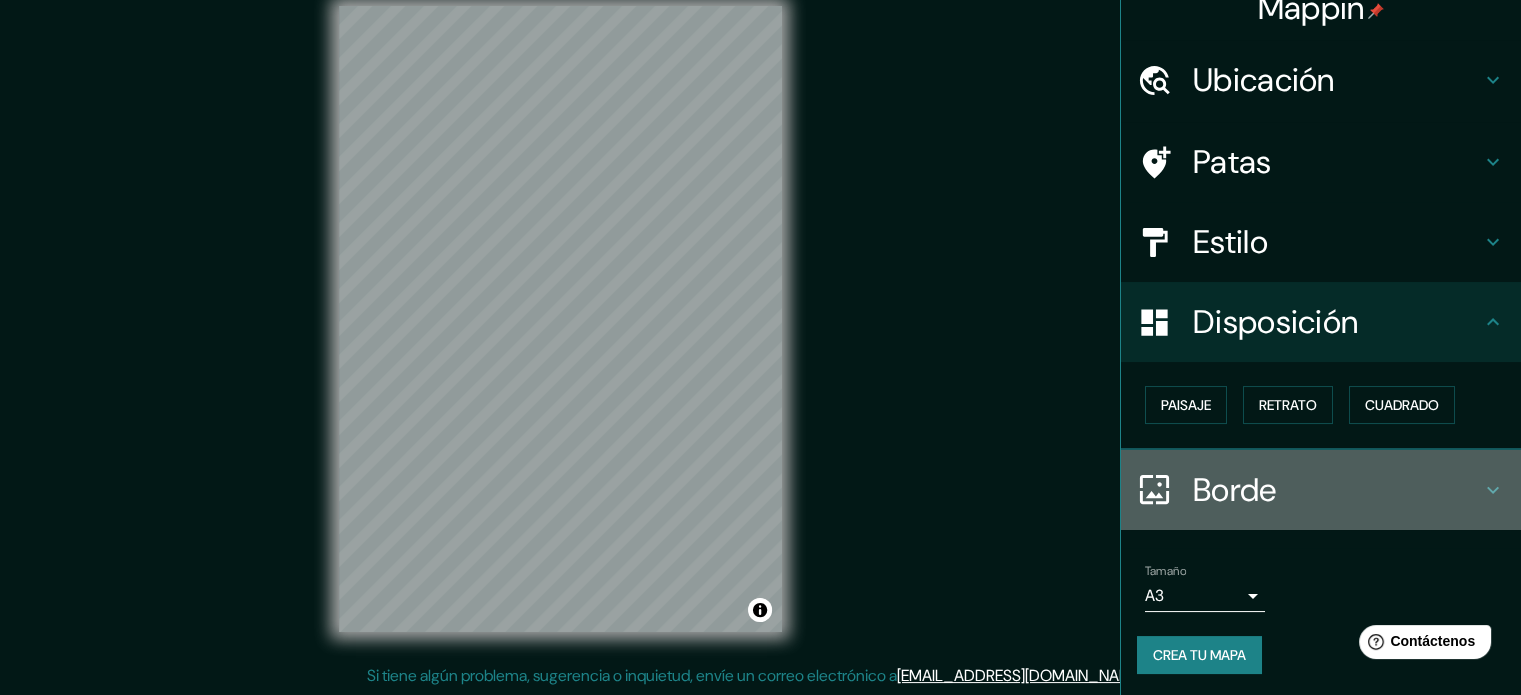 click on "Borde" at bounding box center (1337, 490) 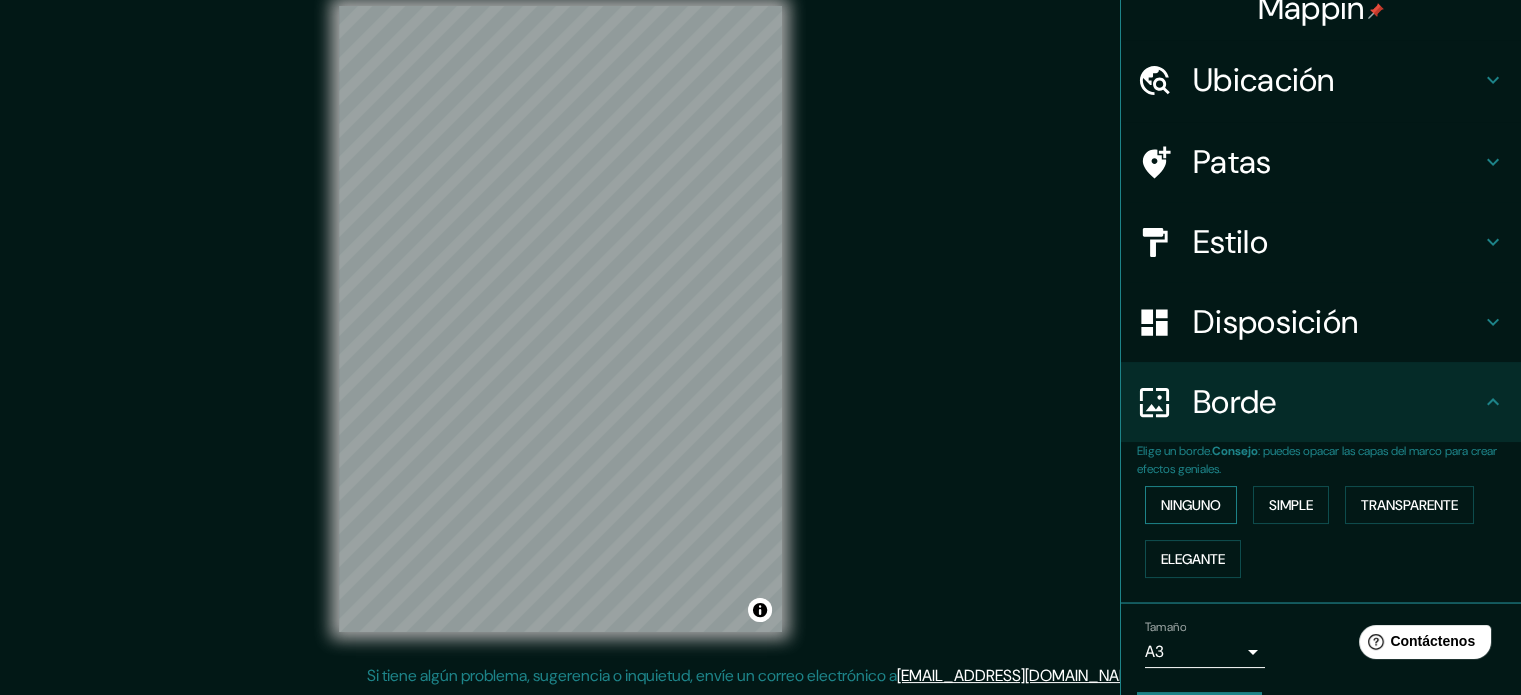 click on "Ninguno" at bounding box center [1191, 505] 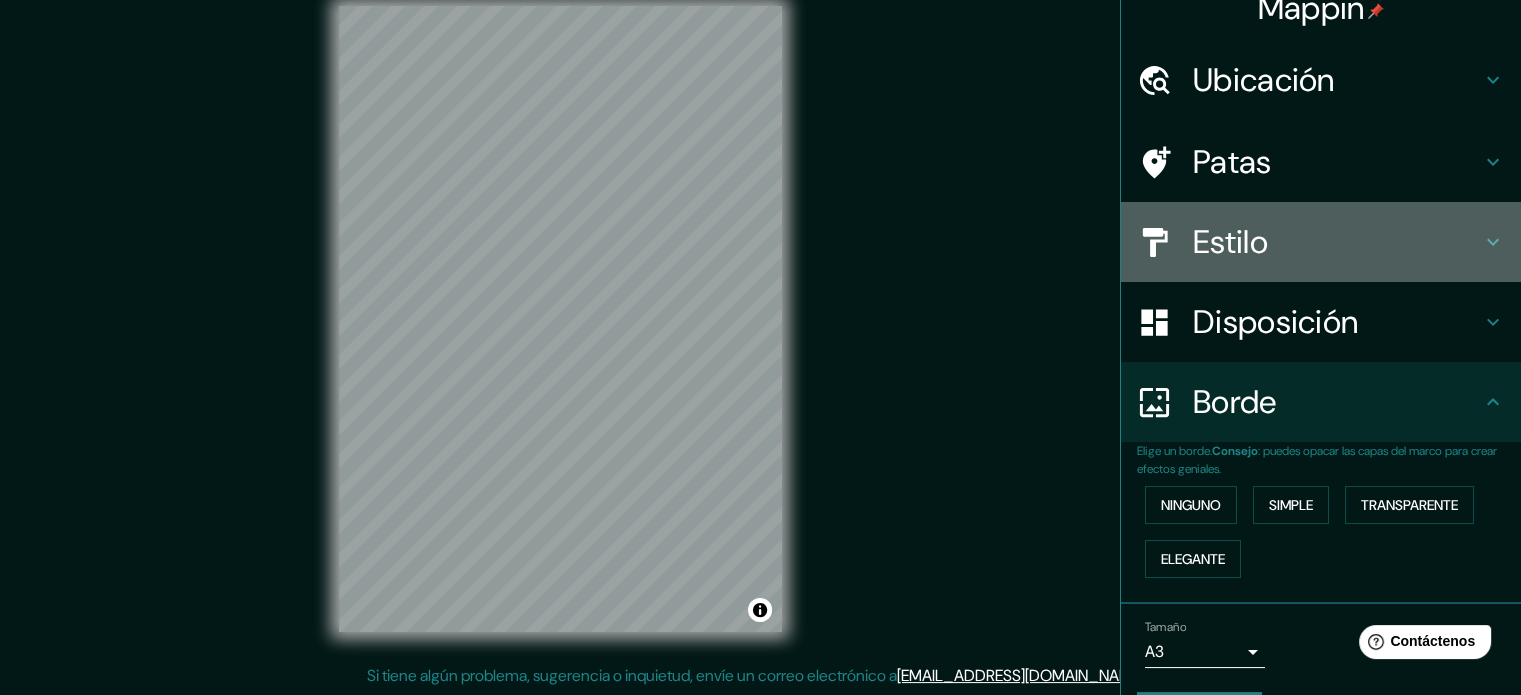 click on "Estilo" at bounding box center [1337, 242] 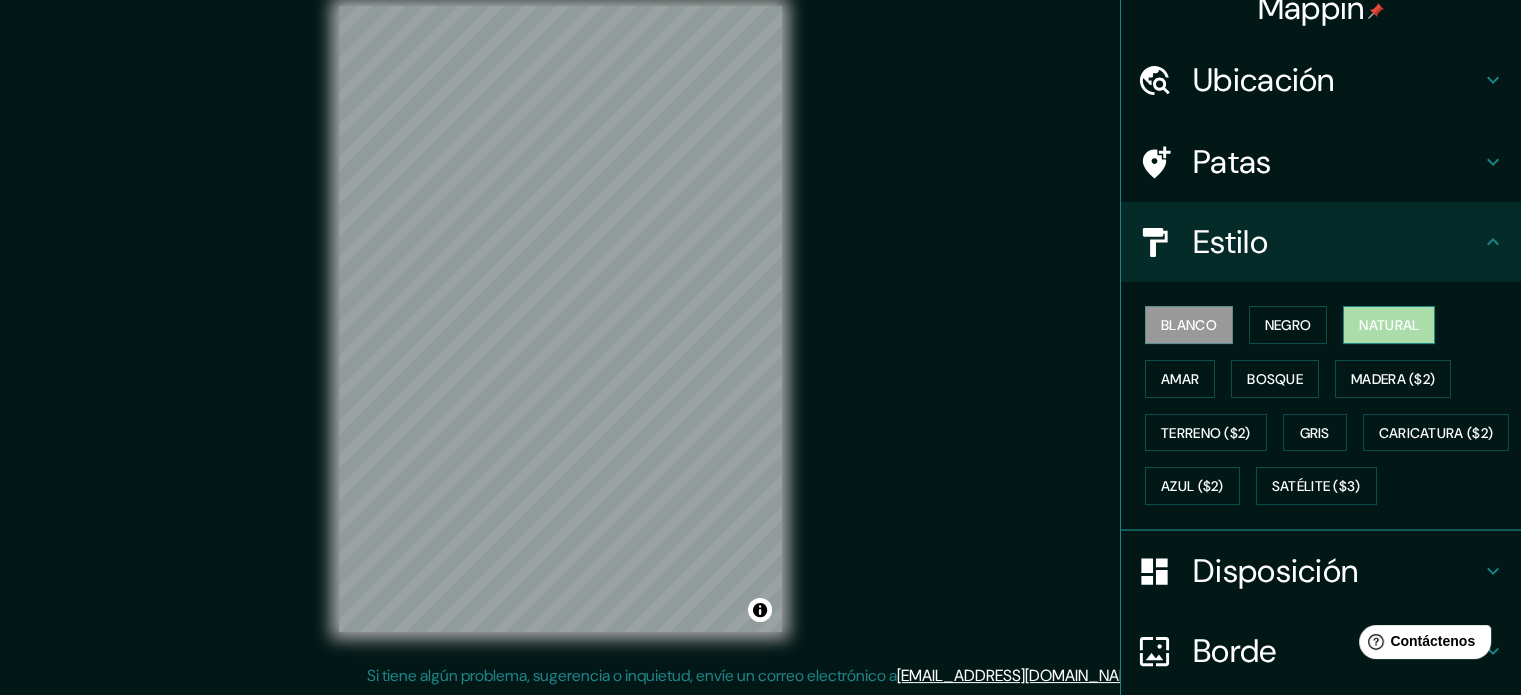 click on "Natural" at bounding box center (1389, 325) 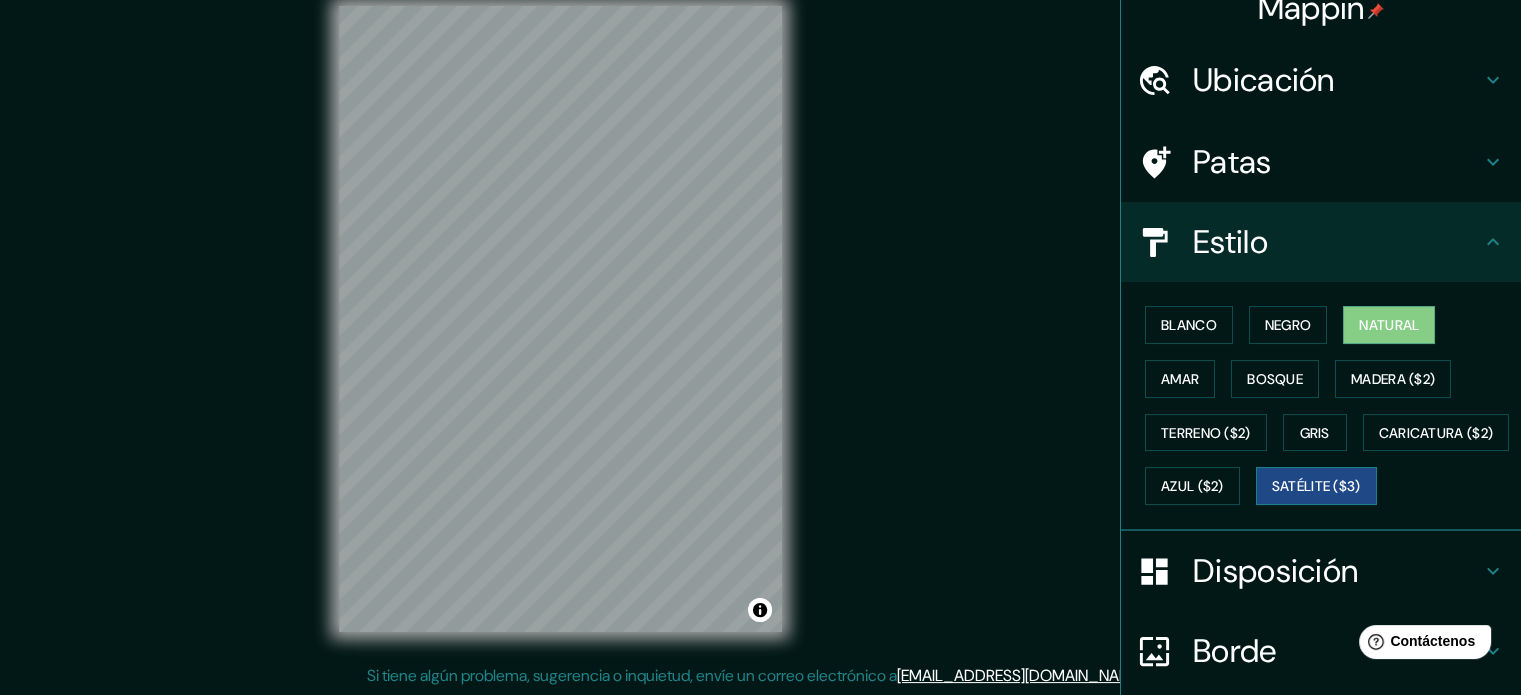 click on "Satélite ($3)" at bounding box center (1316, 487) 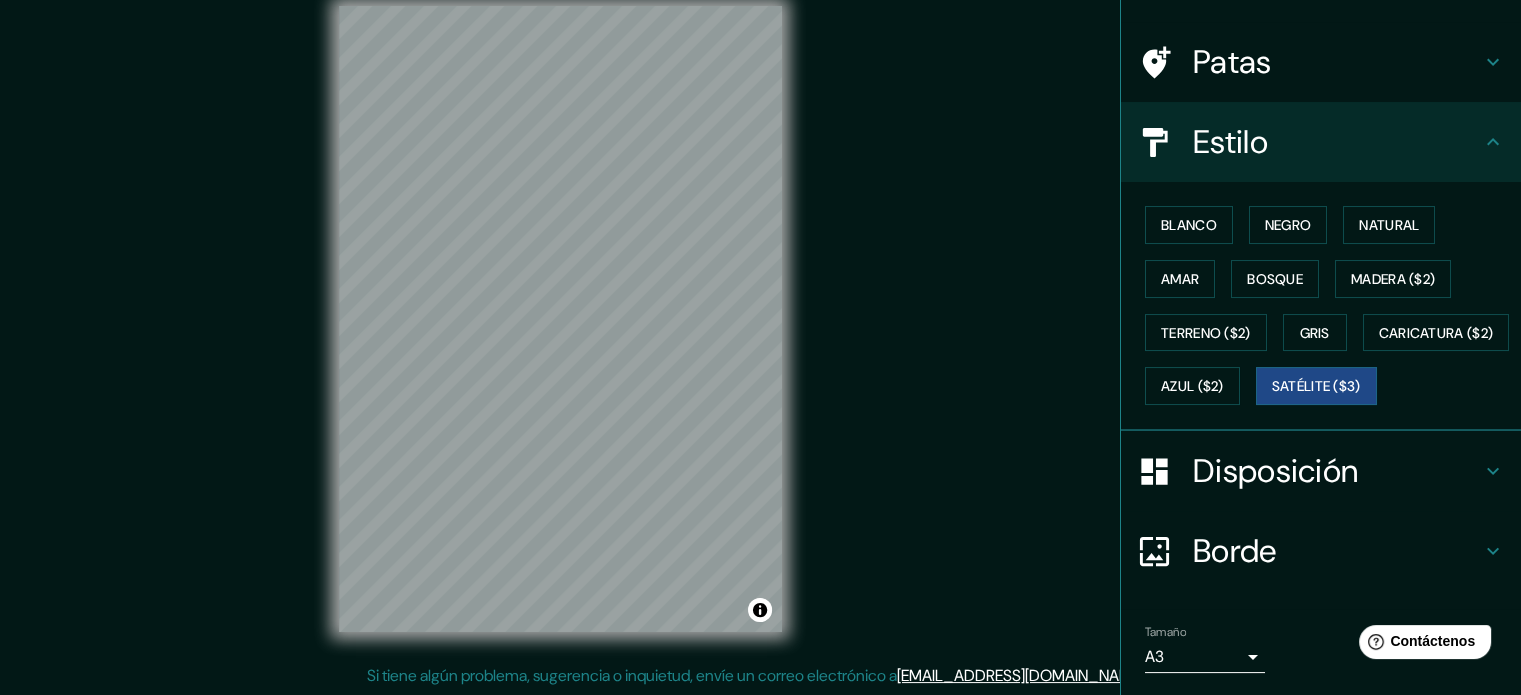 scroll, scrollTop: 236, scrollLeft: 0, axis: vertical 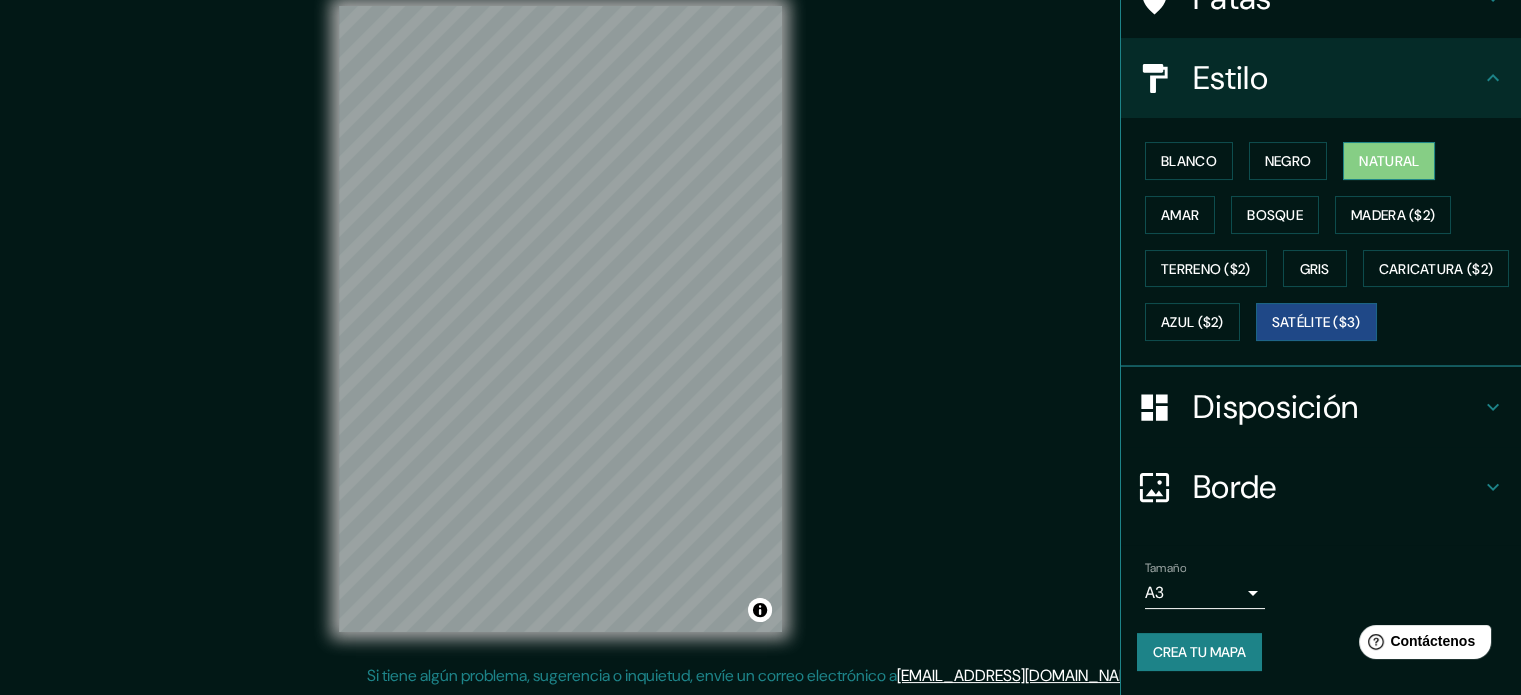 click on "Natural" at bounding box center [1389, 161] 